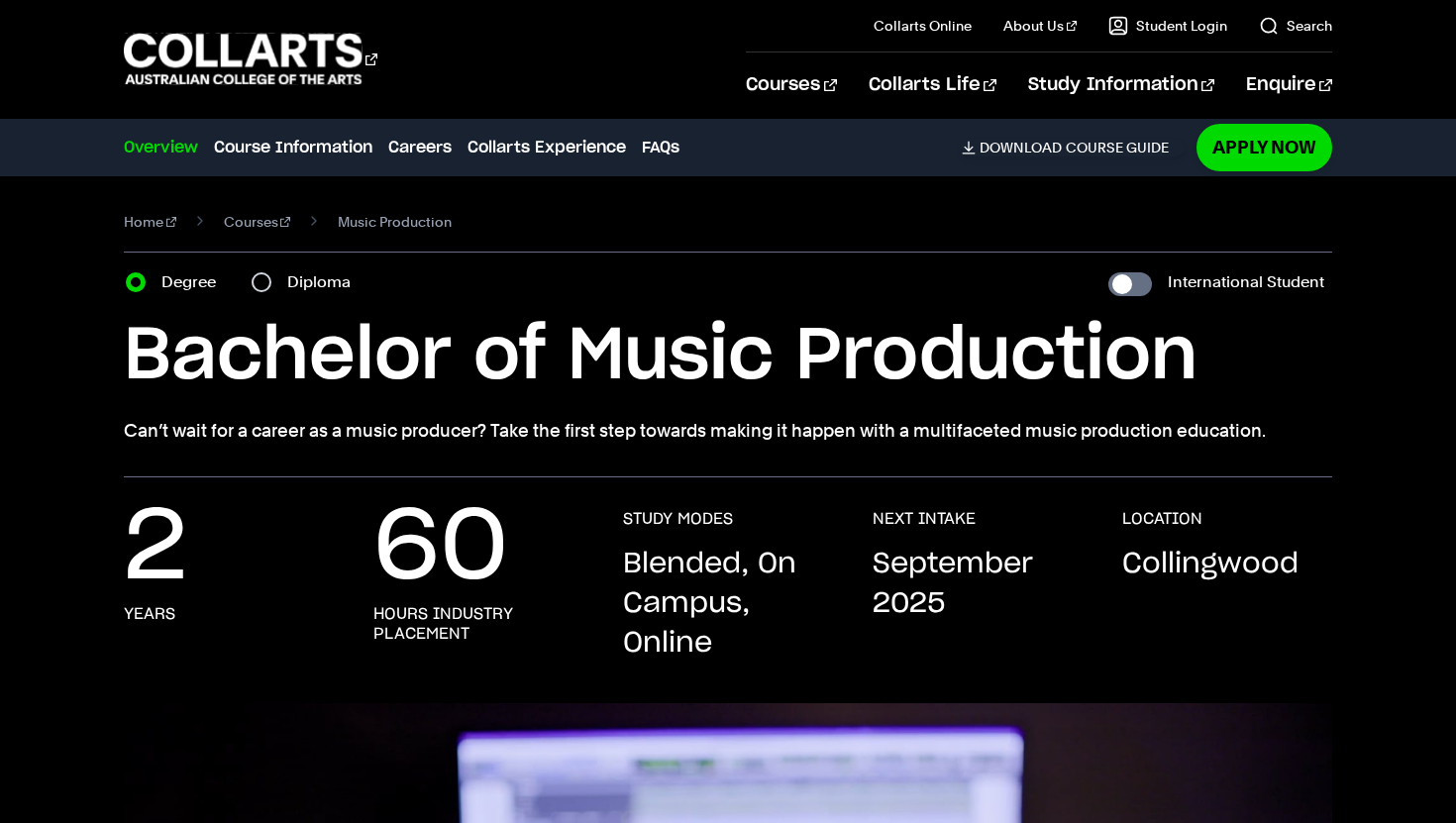 scroll, scrollTop: 81, scrollLeft: 0, axis: vertical 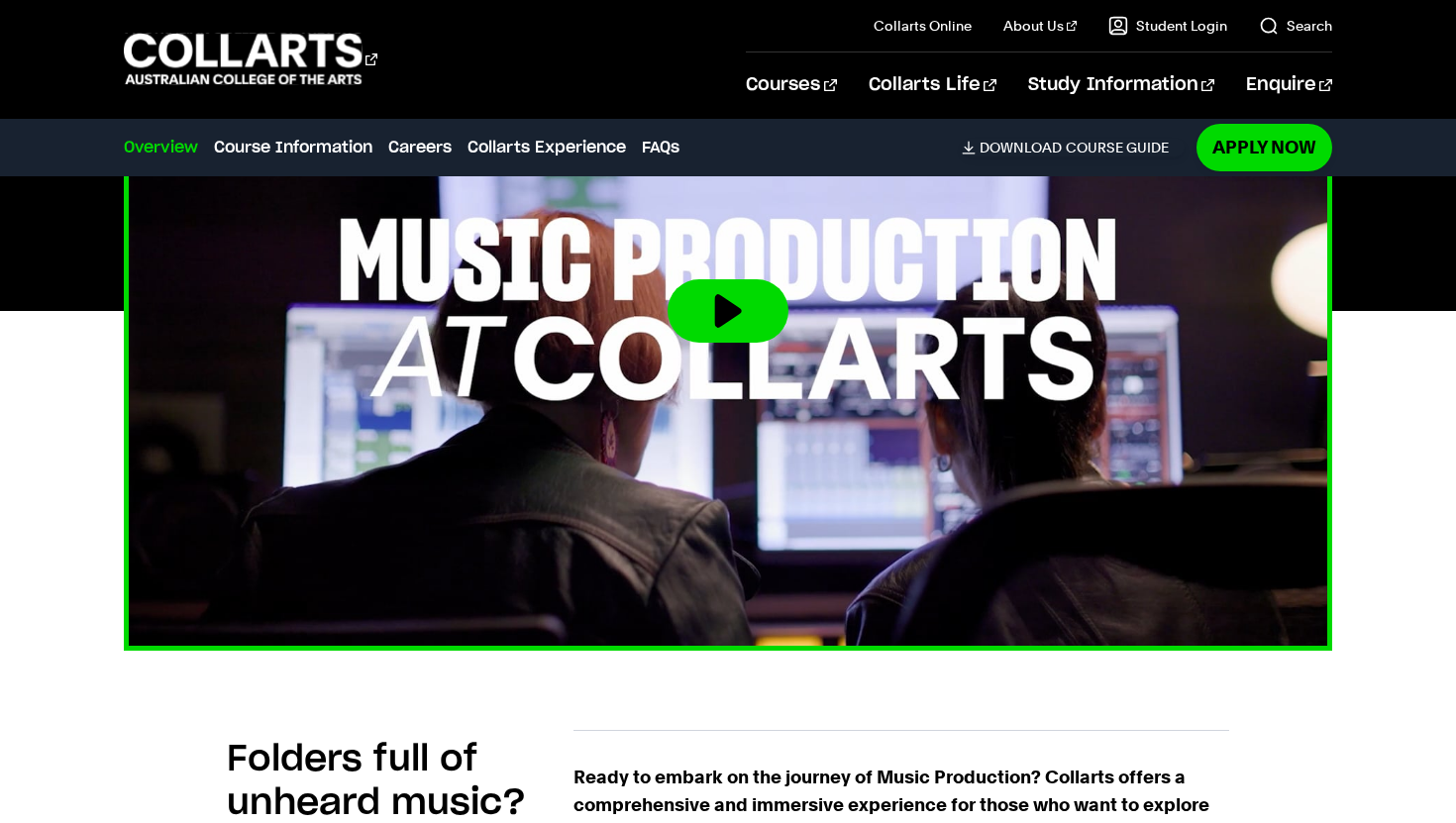 click at bounding box center [728, 311] 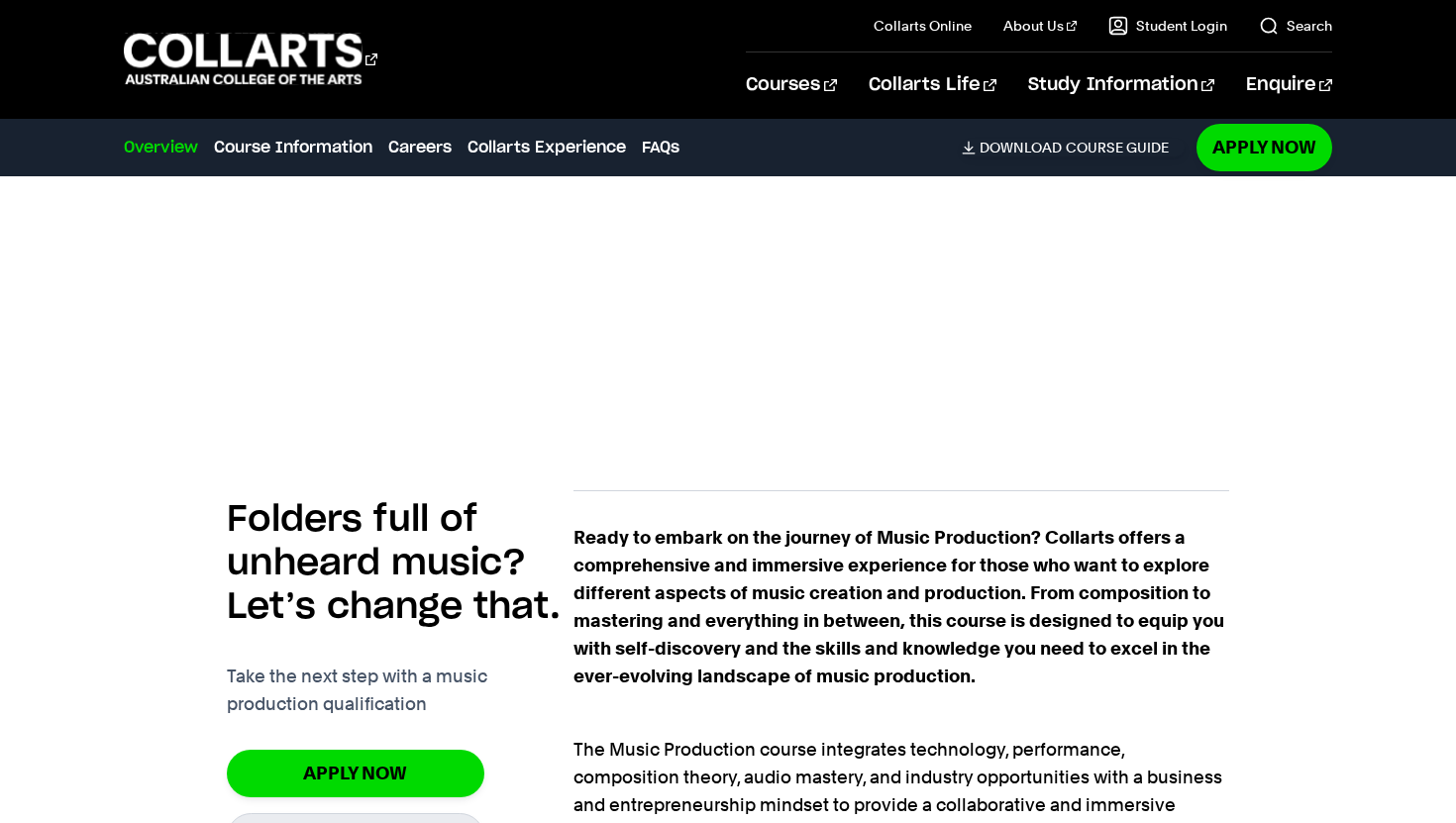 scroll, scrollTop: 1246, scrollLeft: 0, axis: vertical 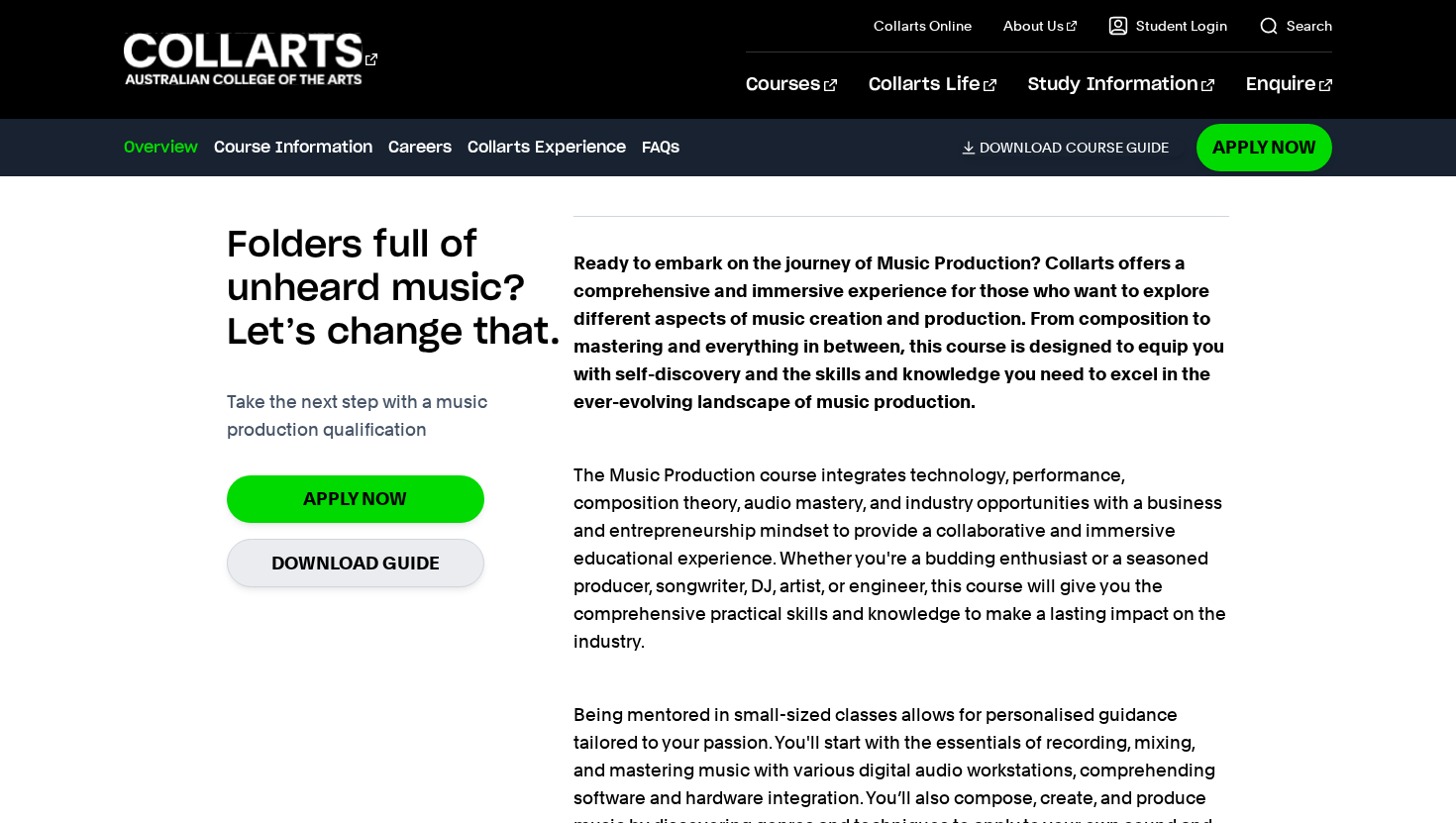 click on "Apply Now
Download Guide" at bounding box center [400, 531] 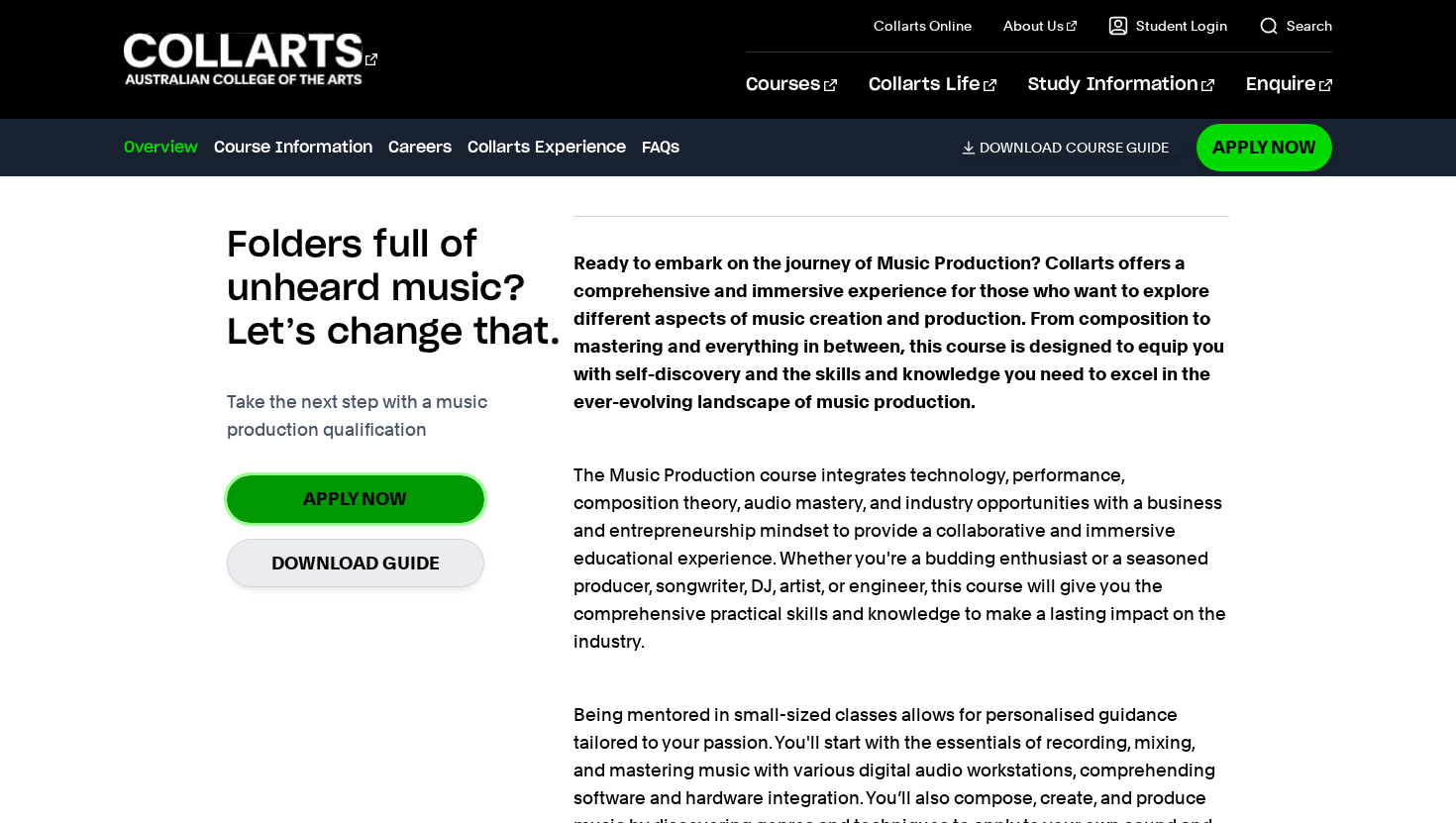 click on "Apply Now" at bounding box center [356, 498] 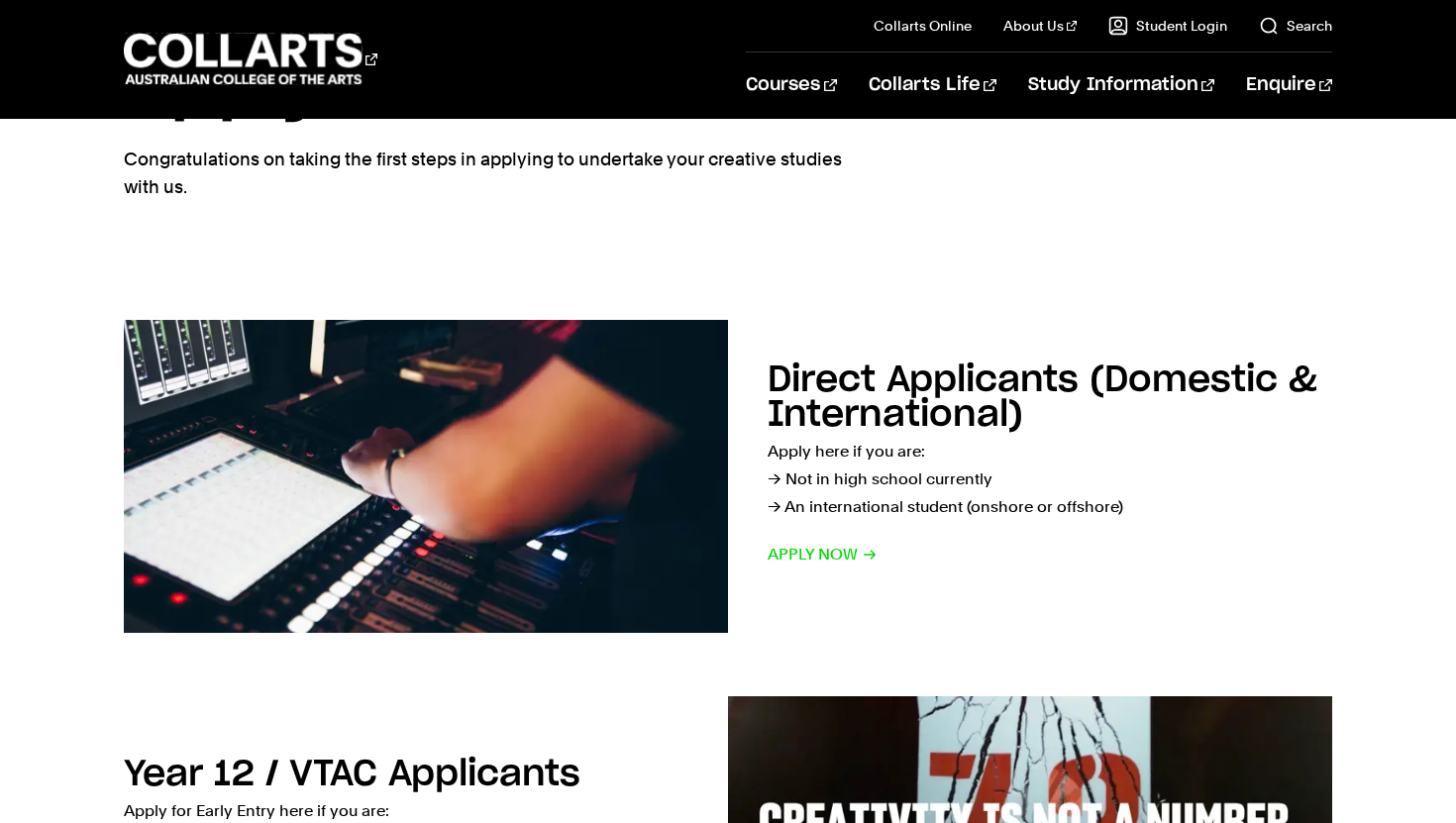 scroll, scrollTop: 0, scrollLeft: 0, axis: both 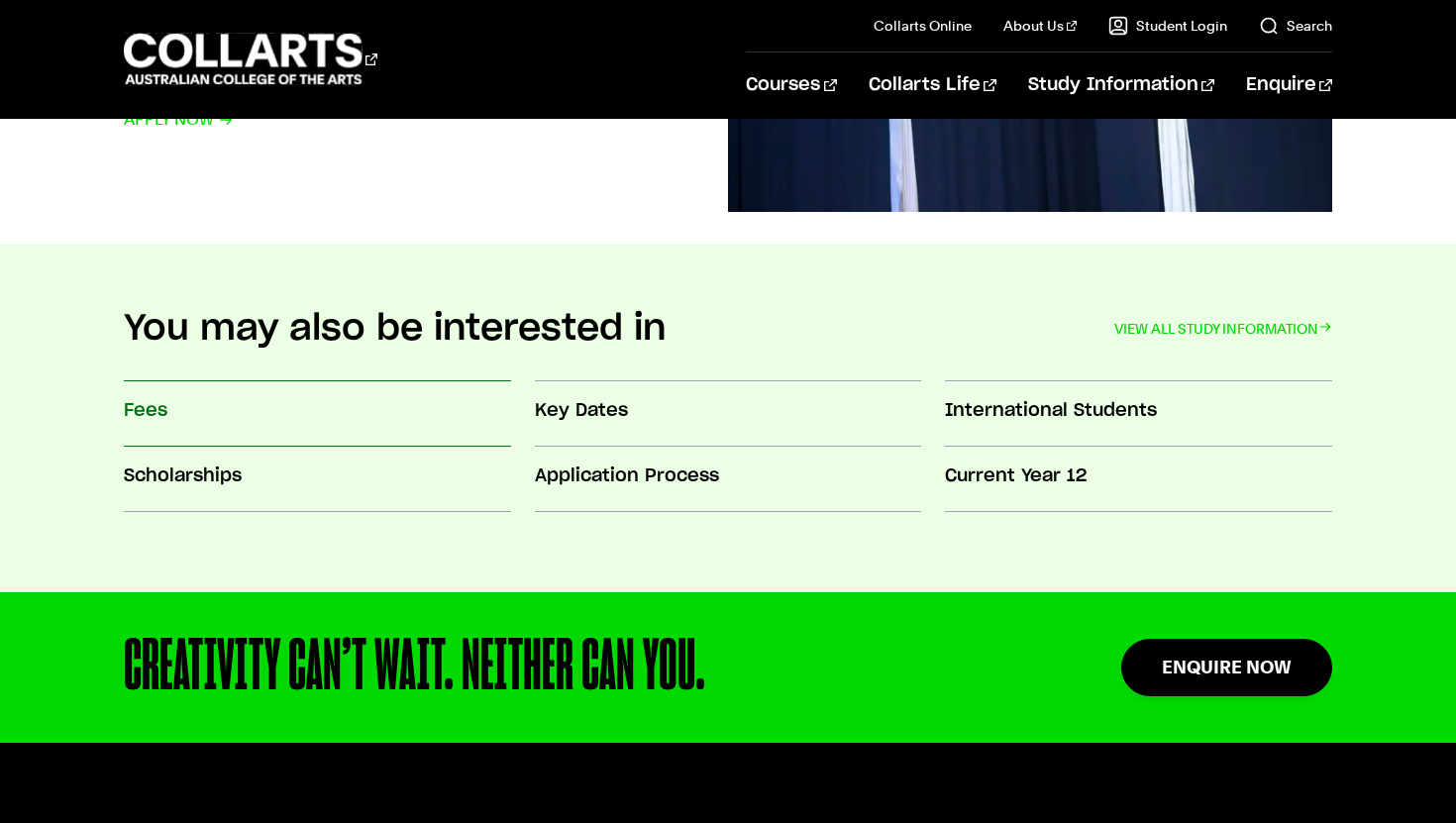 click on "Fees" at bounding box center (317, 411) 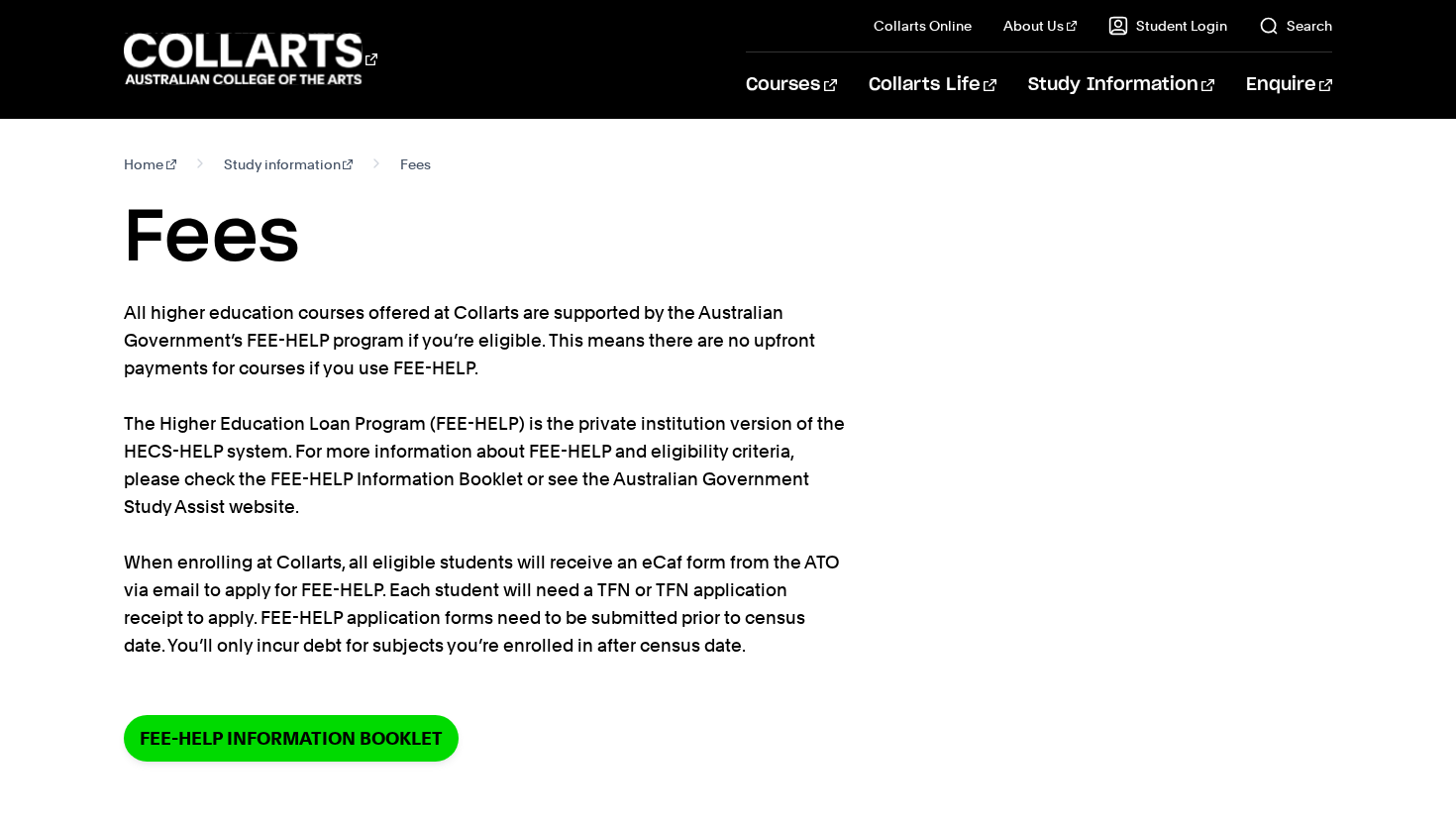 scroll, scrollTop: 0, scrollLeft: 0, axis: both 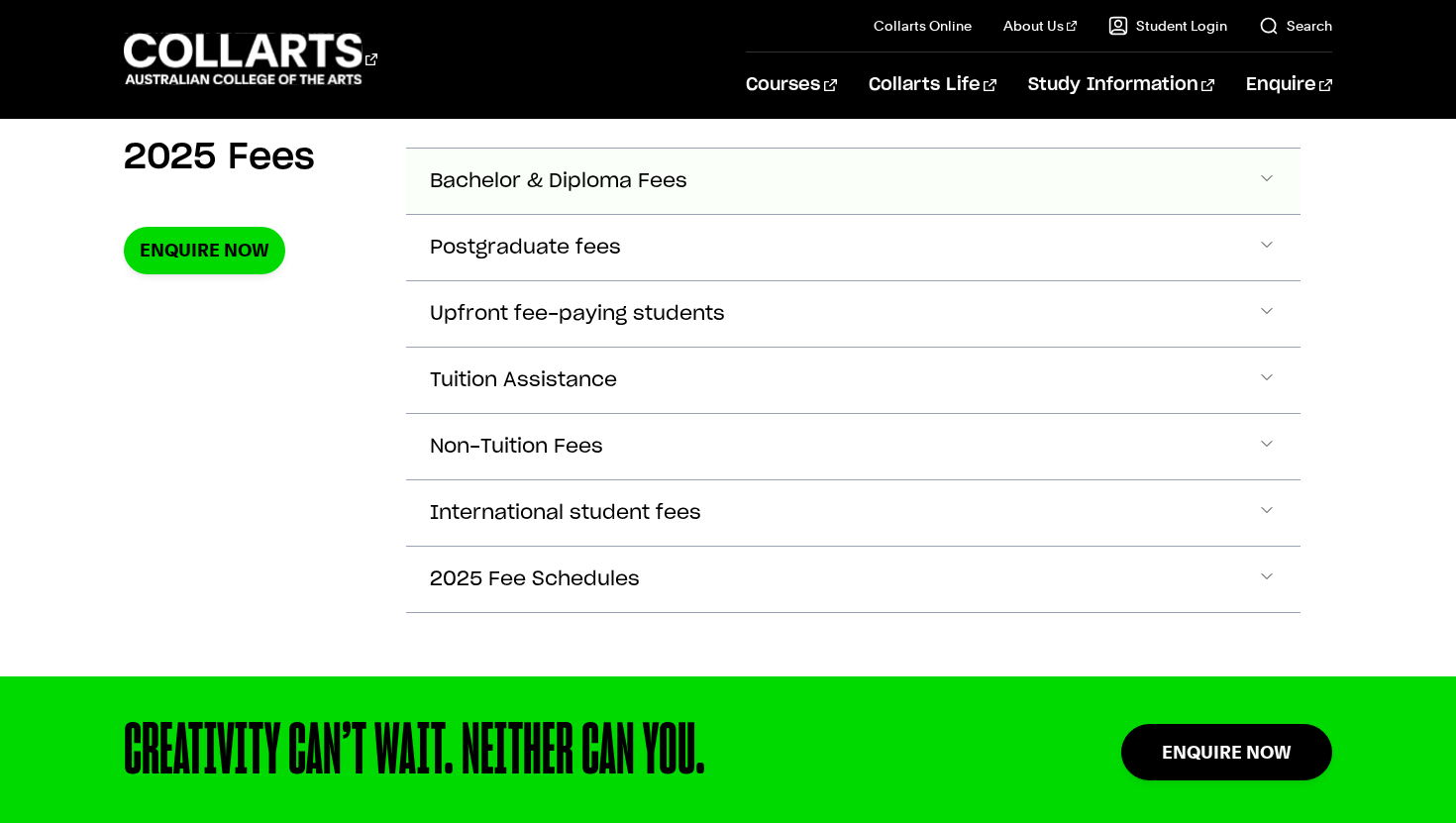 click on "Bachelor & Diploma Fees" at bounding box center [853, 181] 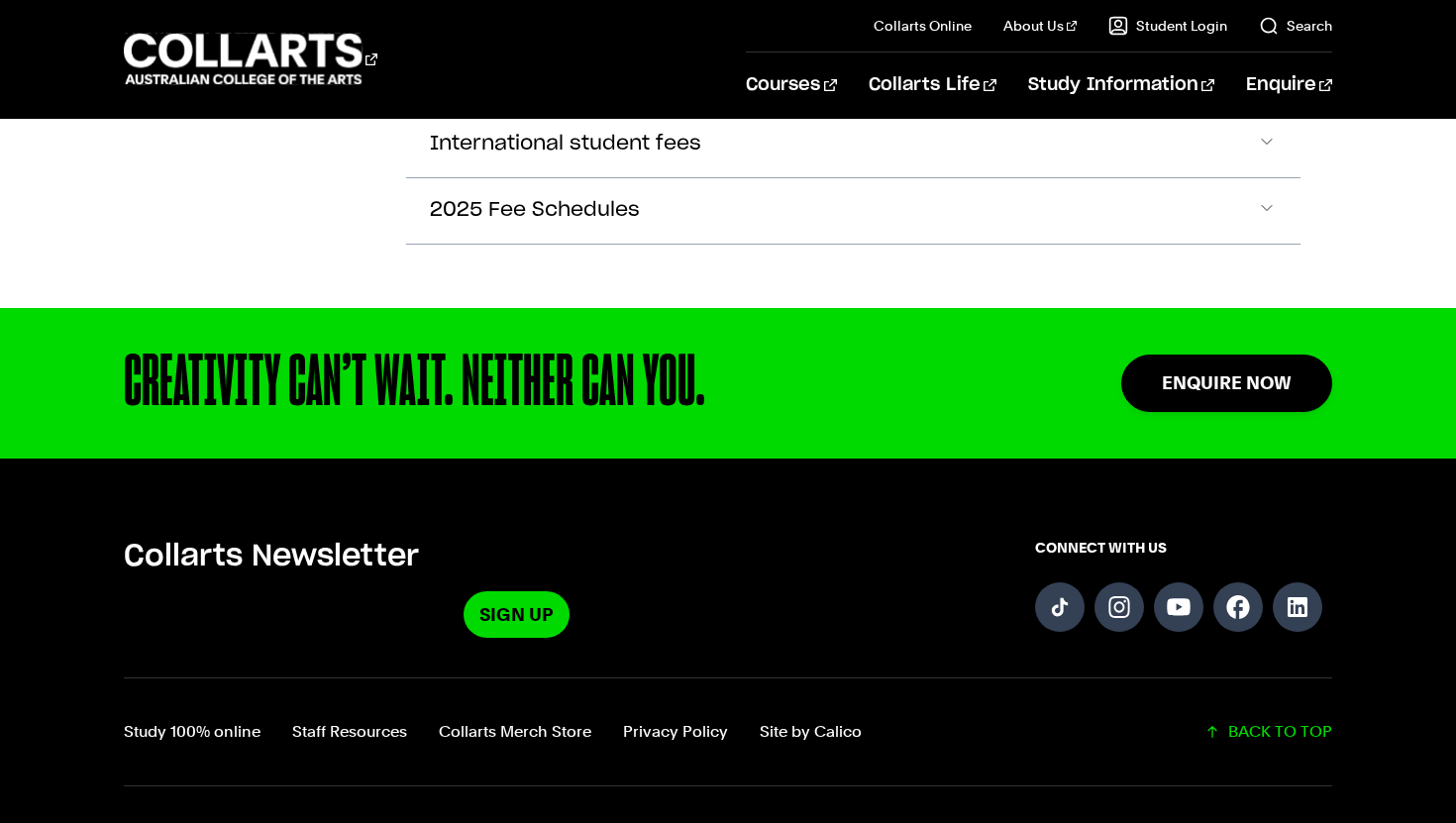 scroll, scrollTop: 1770, scrollLeft: 0, axis: vertical 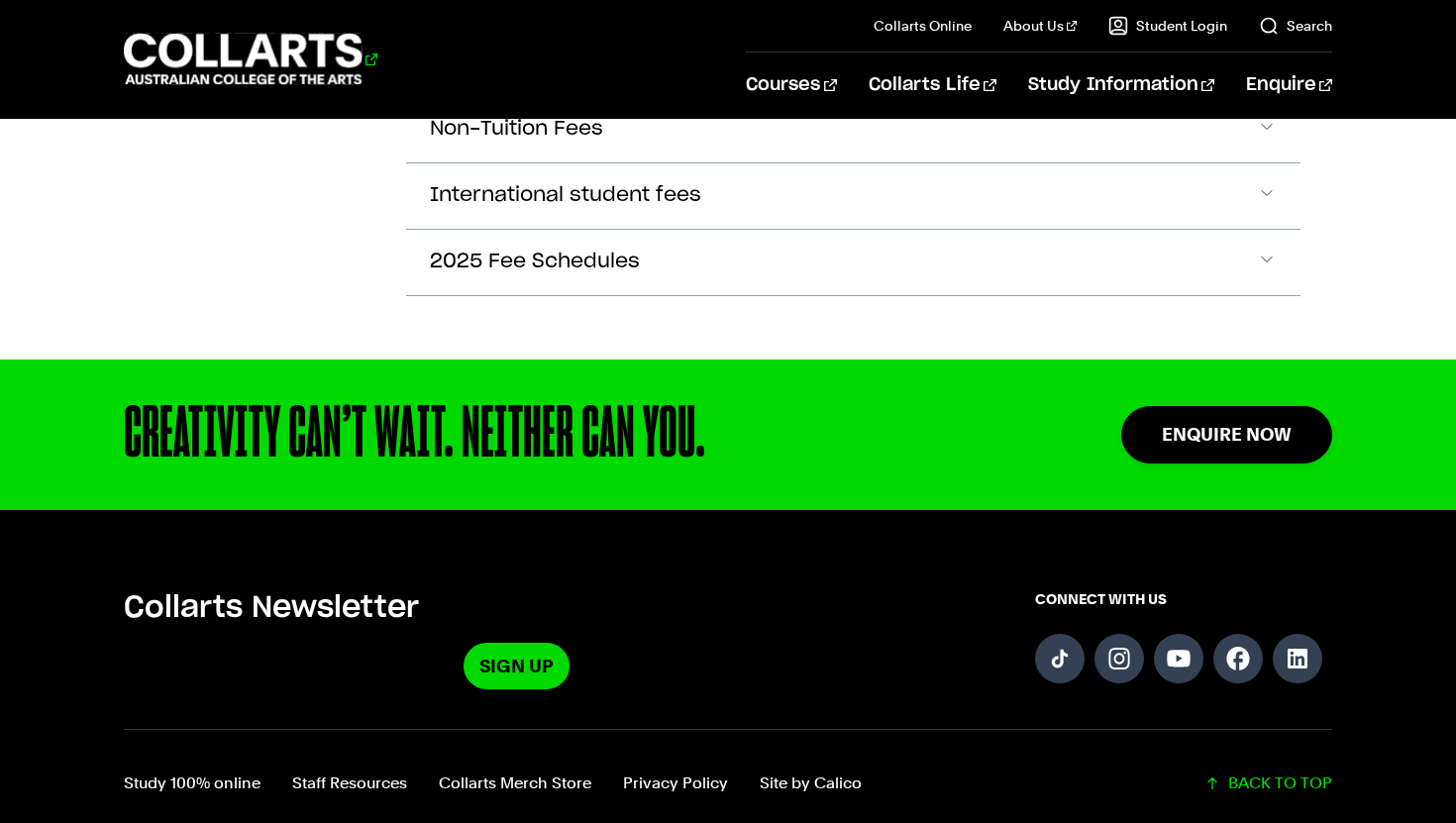 click 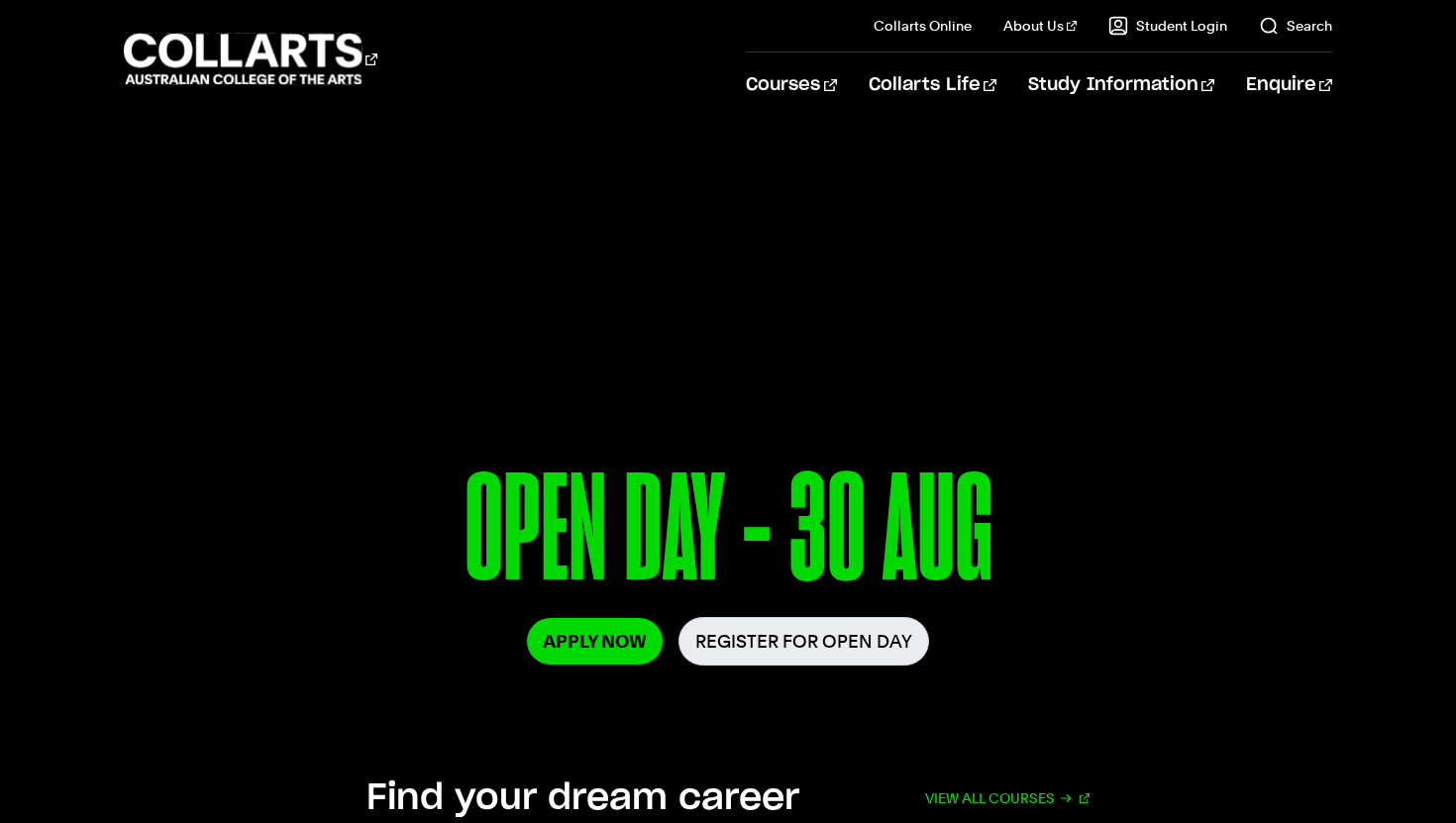 scroll, scrollTop: 0, scrollLeft: 0, axis: both 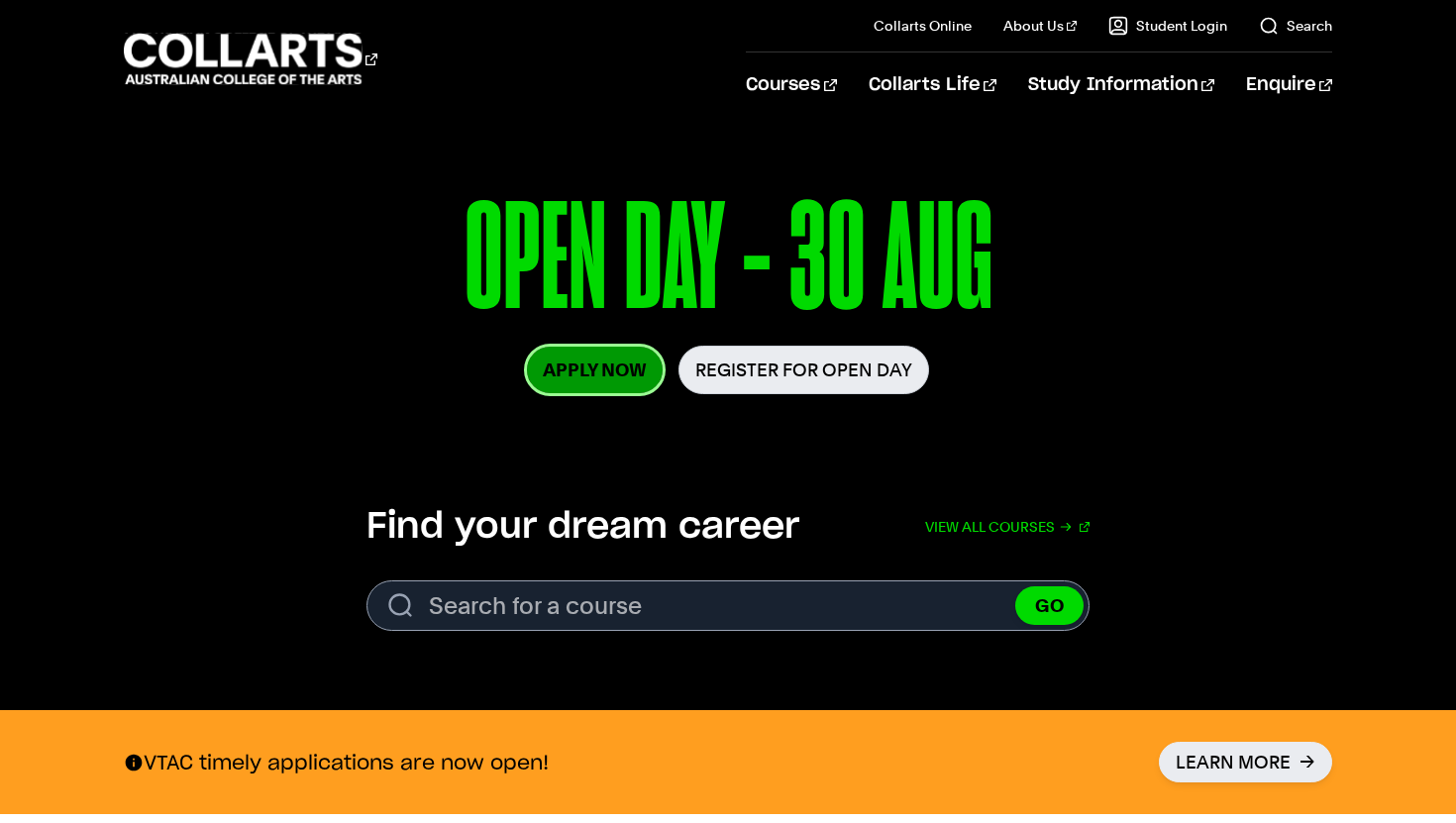 click on "Apply Now" at bounding box center [594, 369] 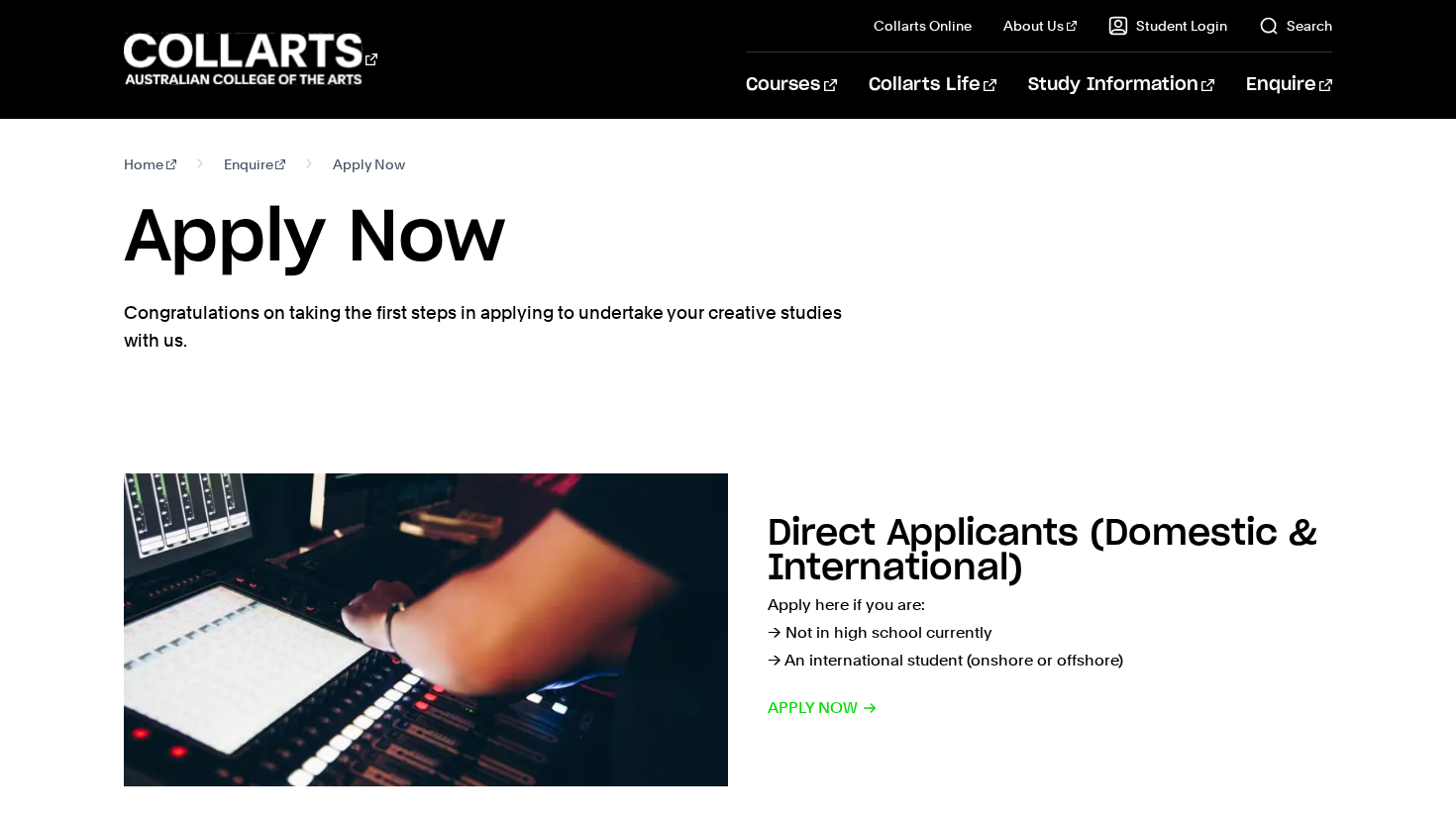 scroll, scrollTop: 0, scrollLeft: 0, axis: both 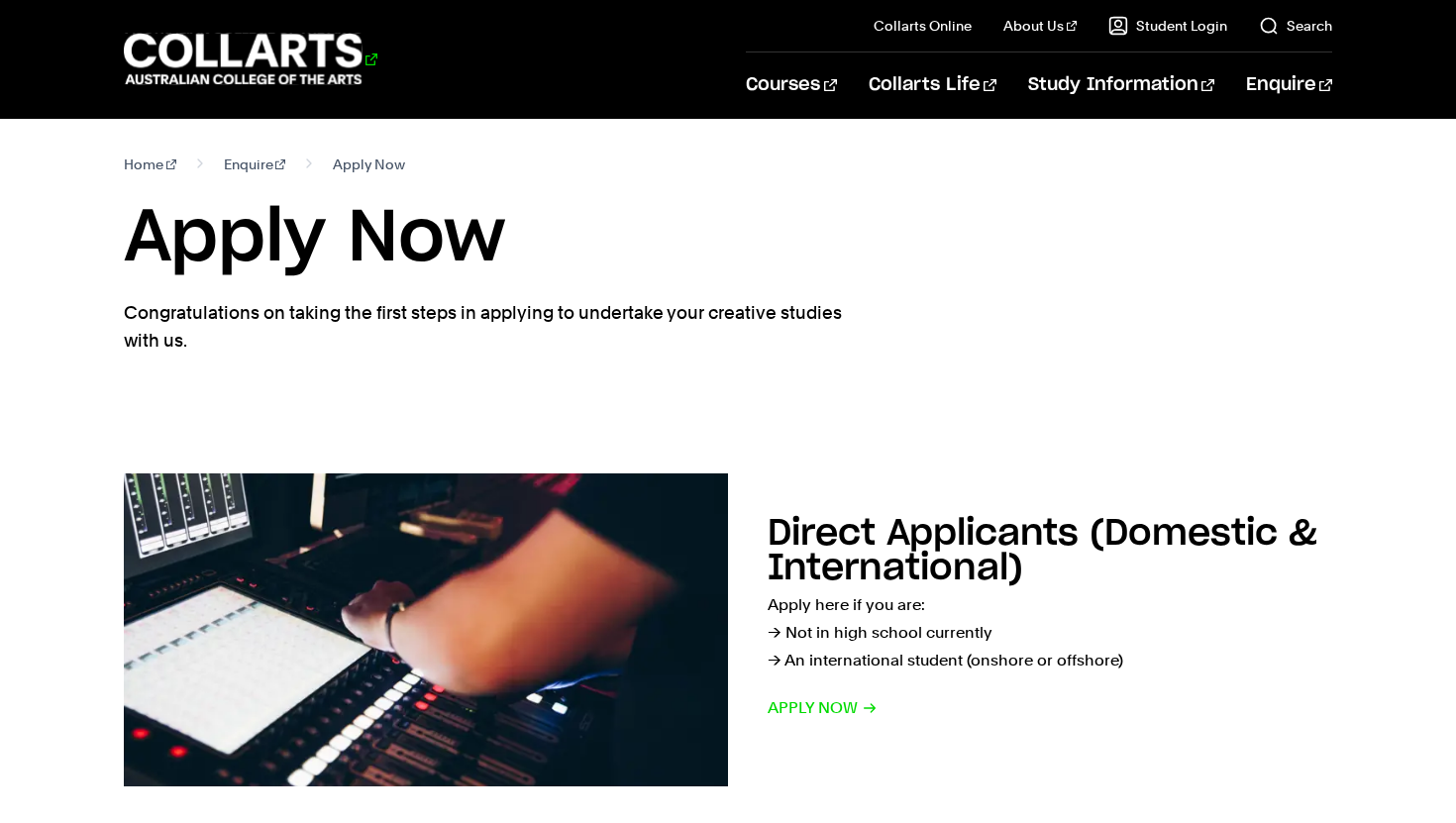 click 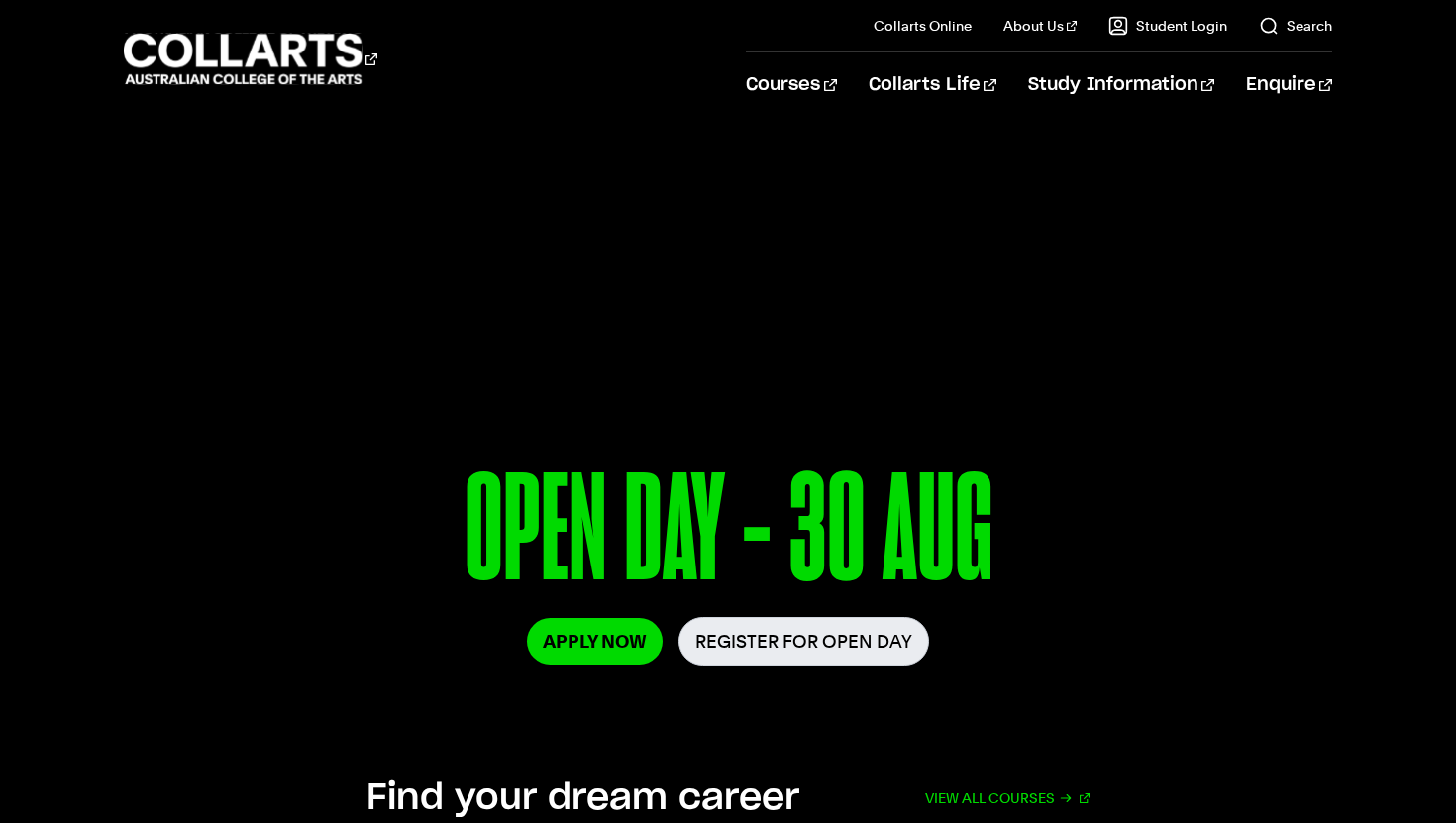 scroll, scrollTop: 0, scrollLeft: 0, axis: both 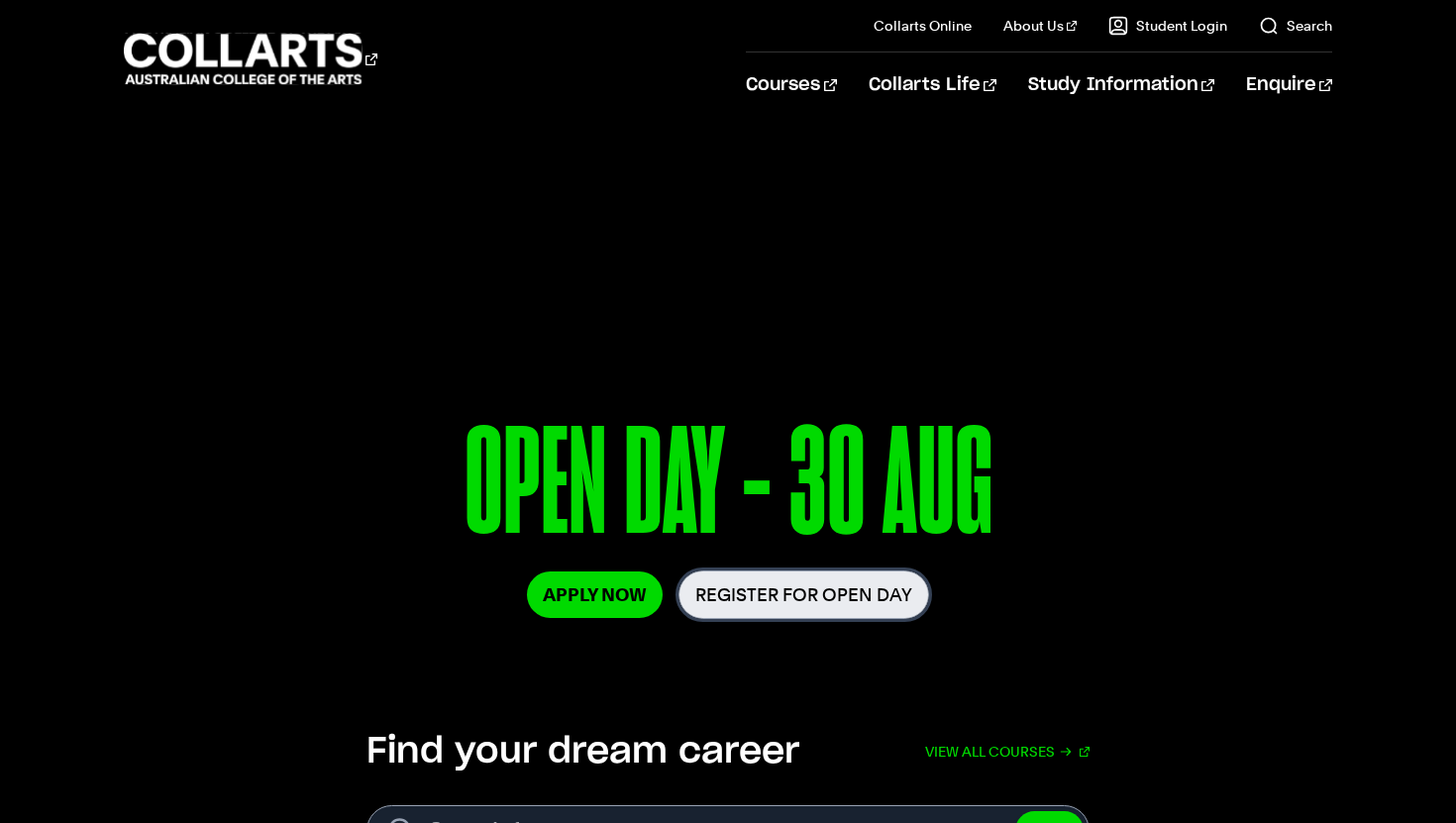 click on "Register for Open Day" at bounding box center [803, 594] 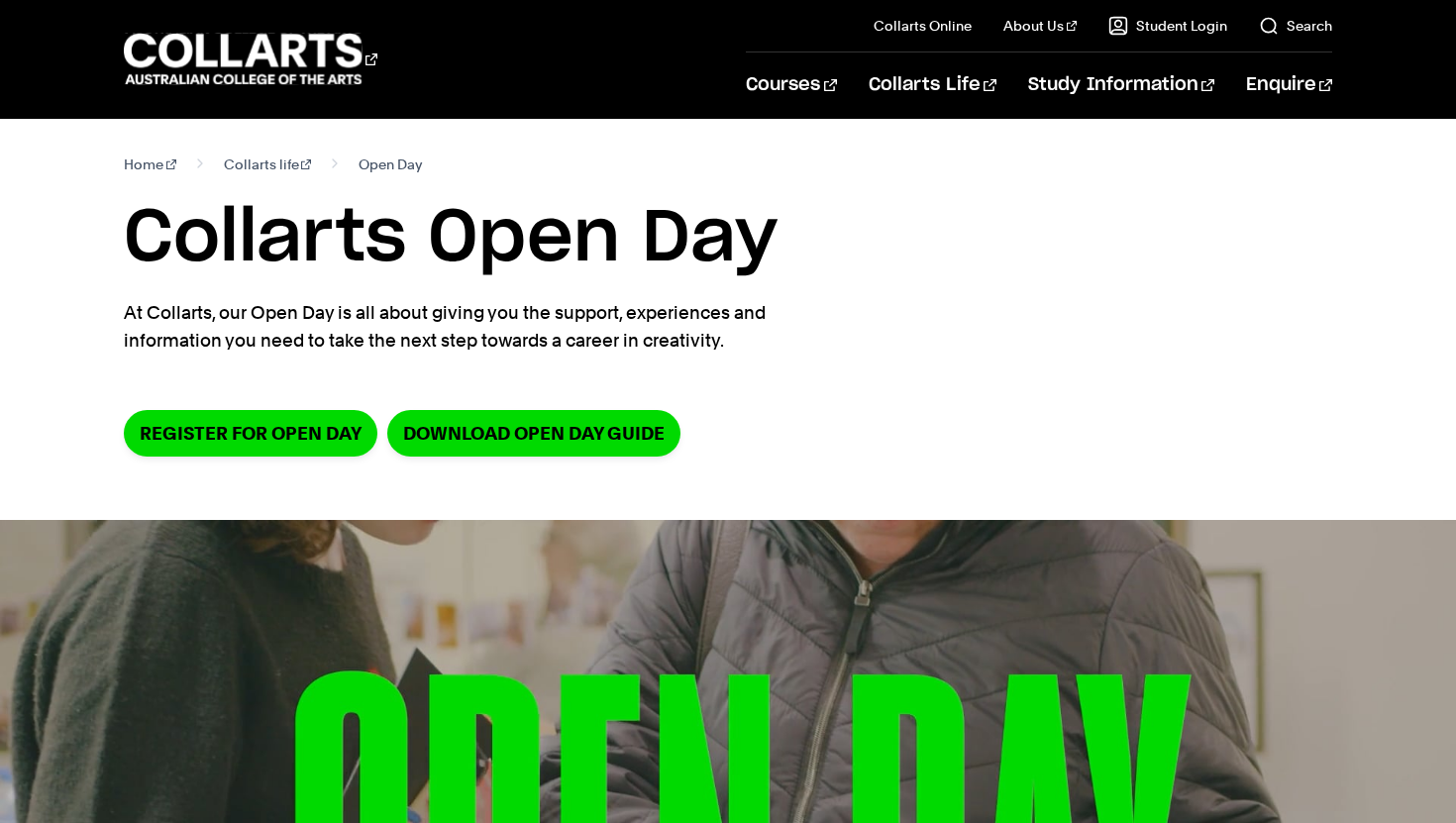 scroll, scrollTop: 0, scrollLeft: 0, axis: both 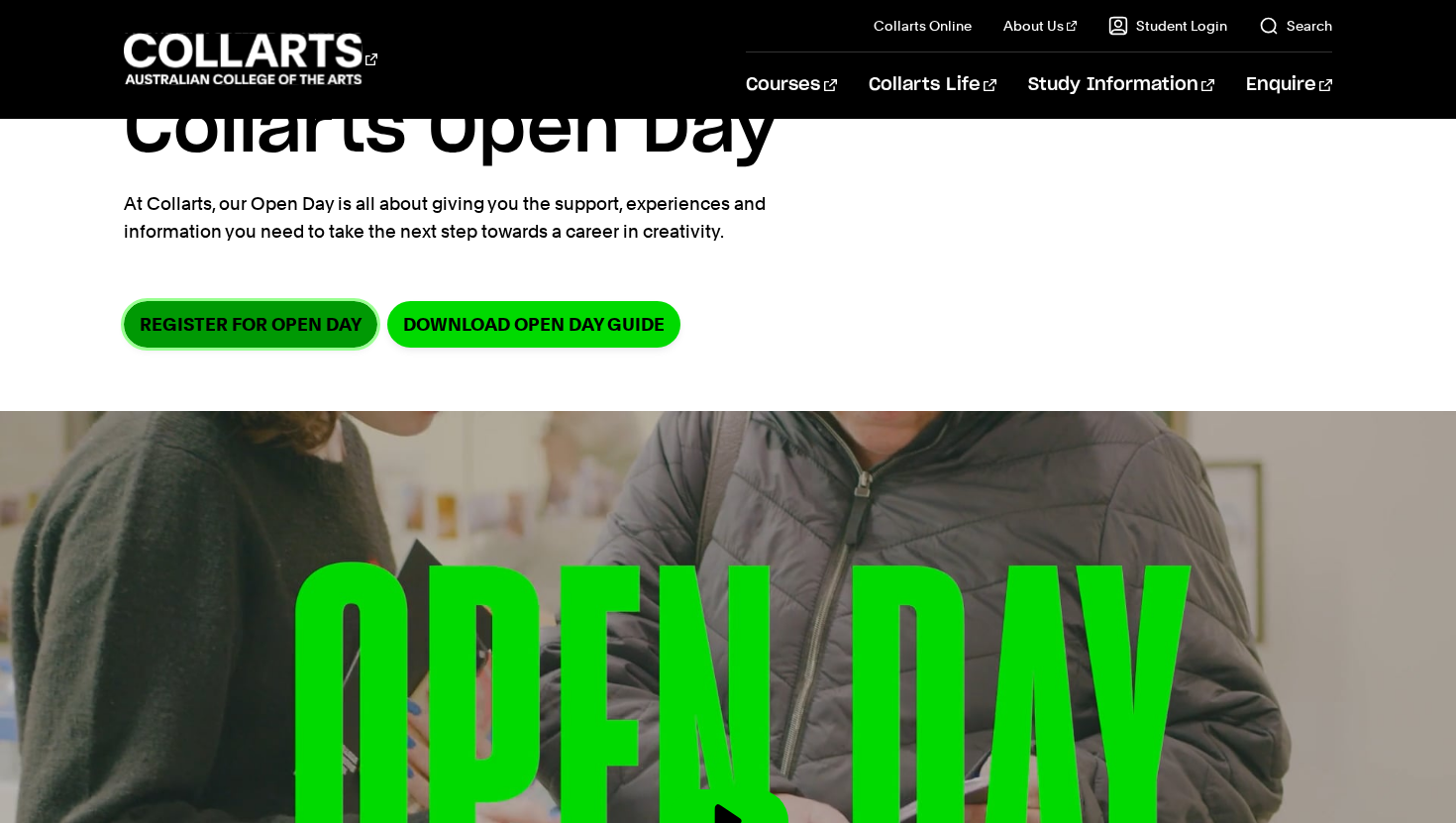 click on "Register for Open Day" at bounding box center (251, 324) 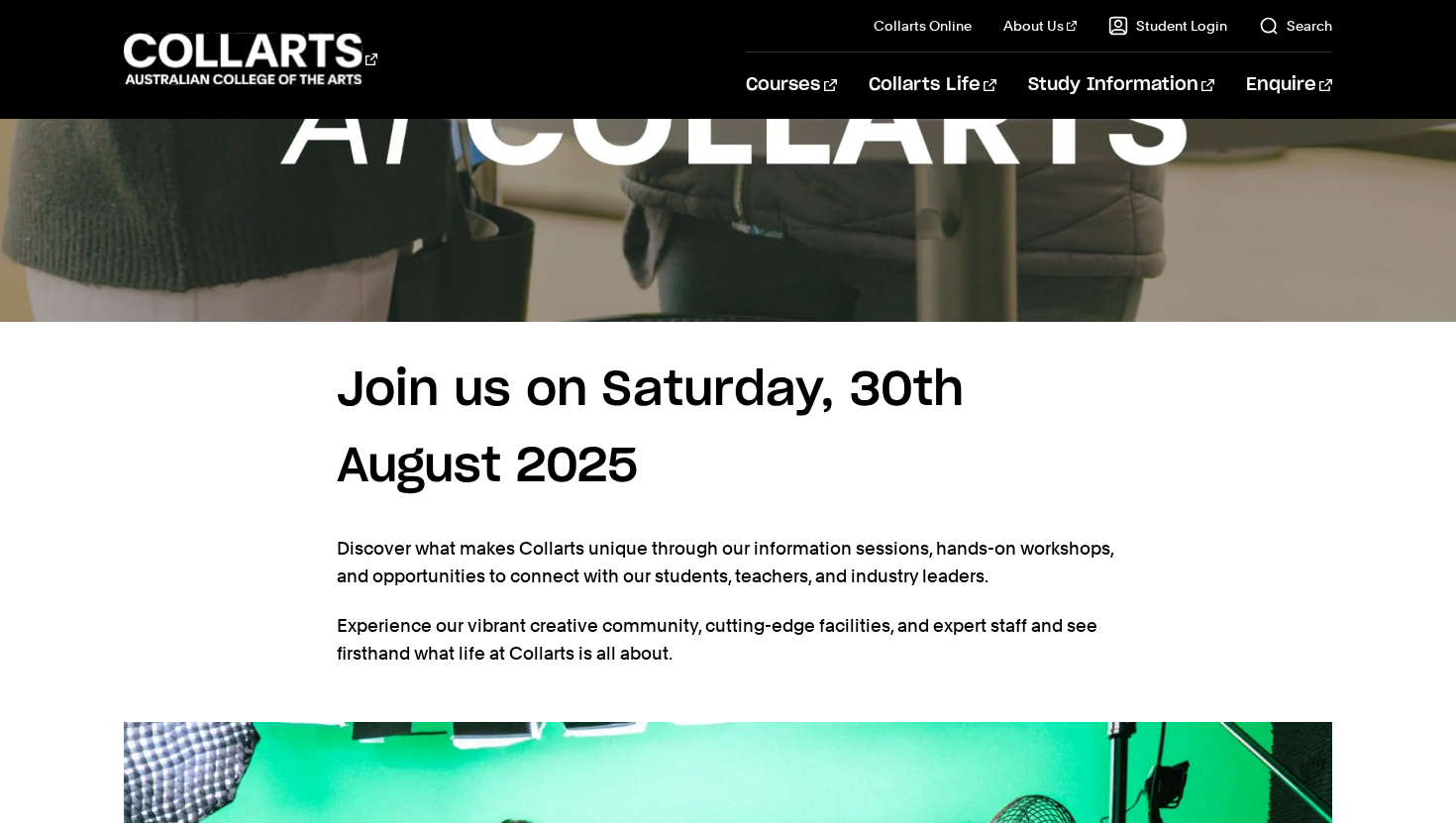 scroll, scrollTop: 1023, scrollLeft: 0, axis: vertical 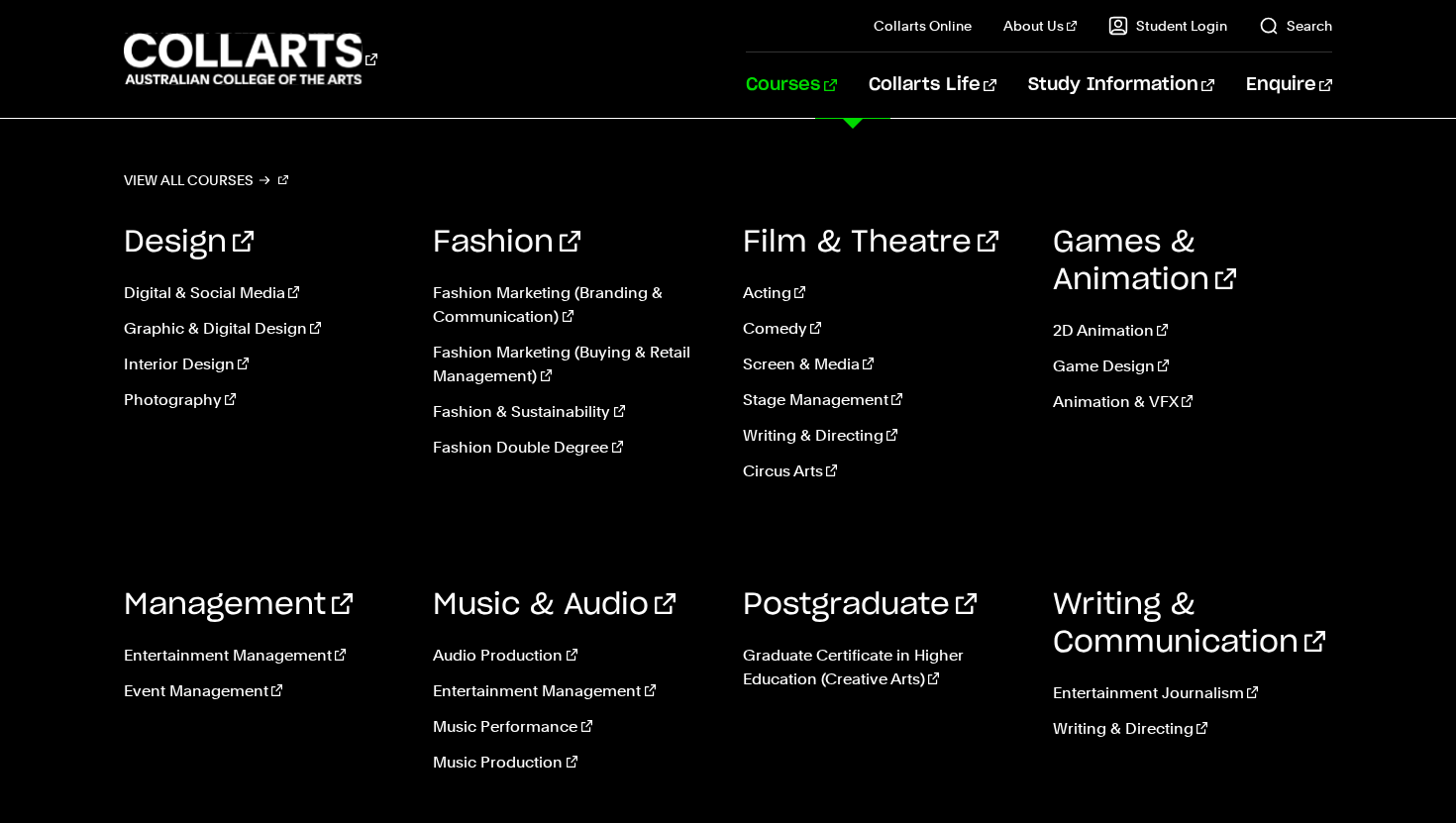 click on "Courses" at bounding box center [790, 85] 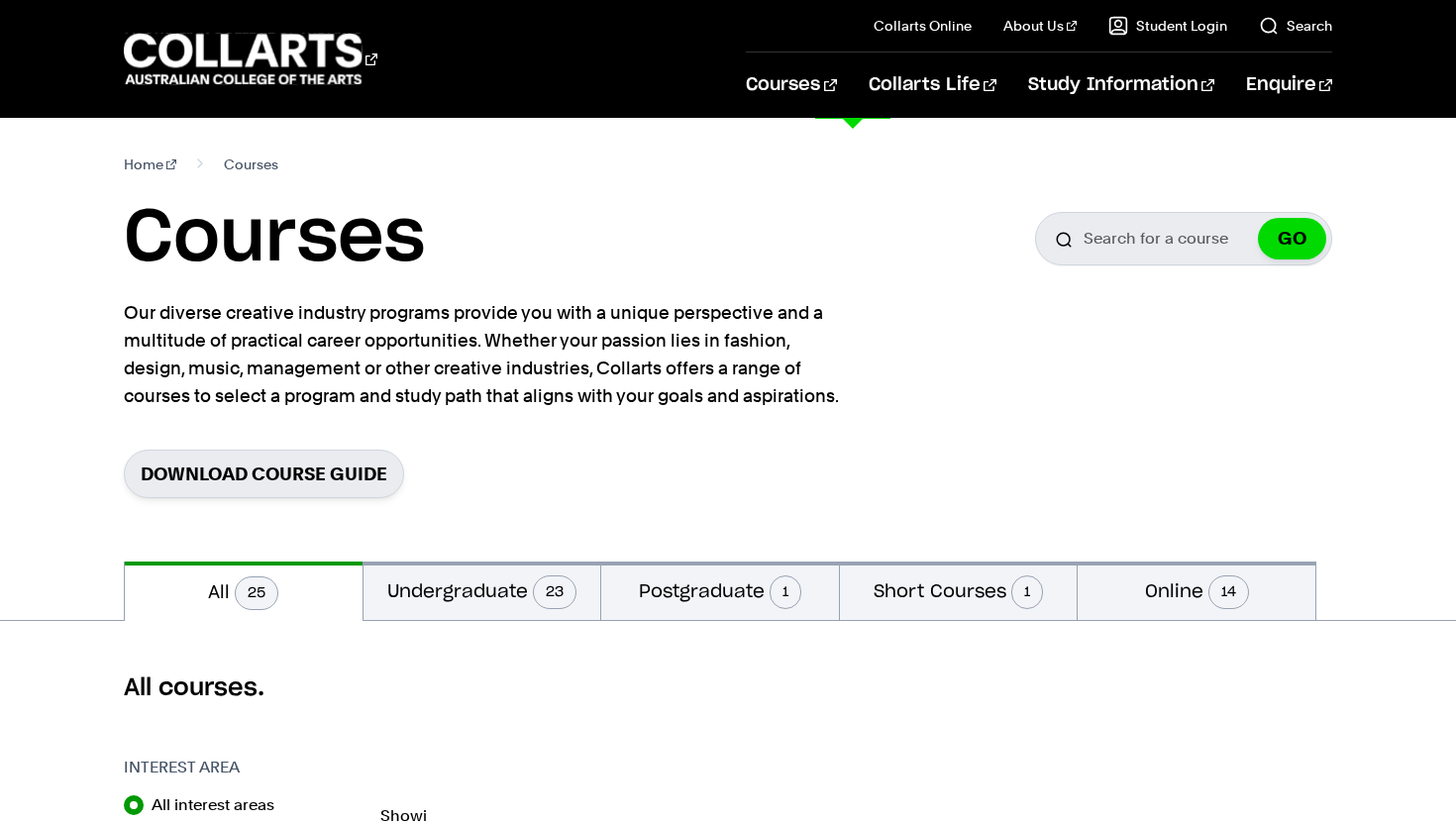 scroll, scrollTop: 0, scrollLeft: 0, axis: both 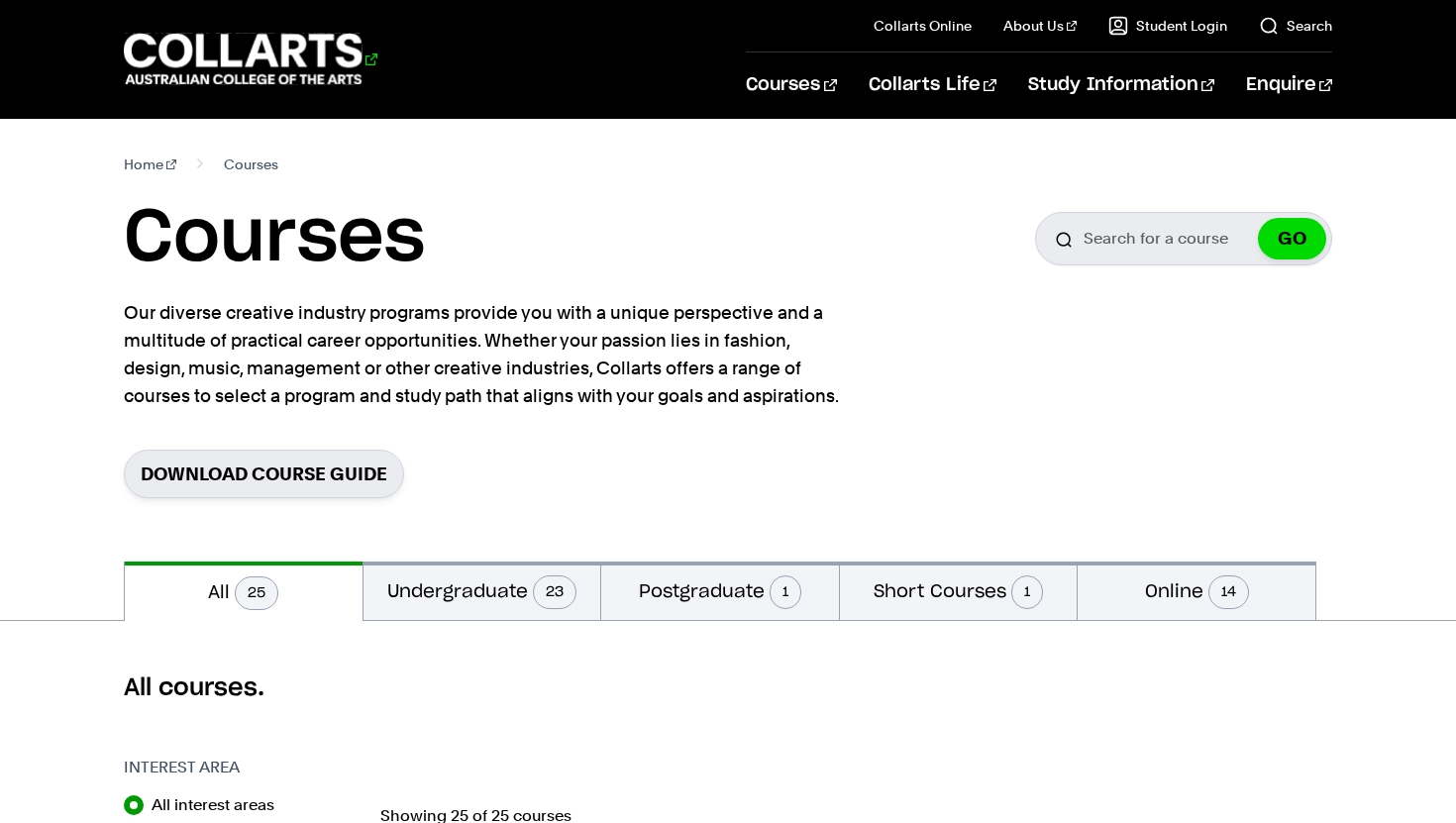 click 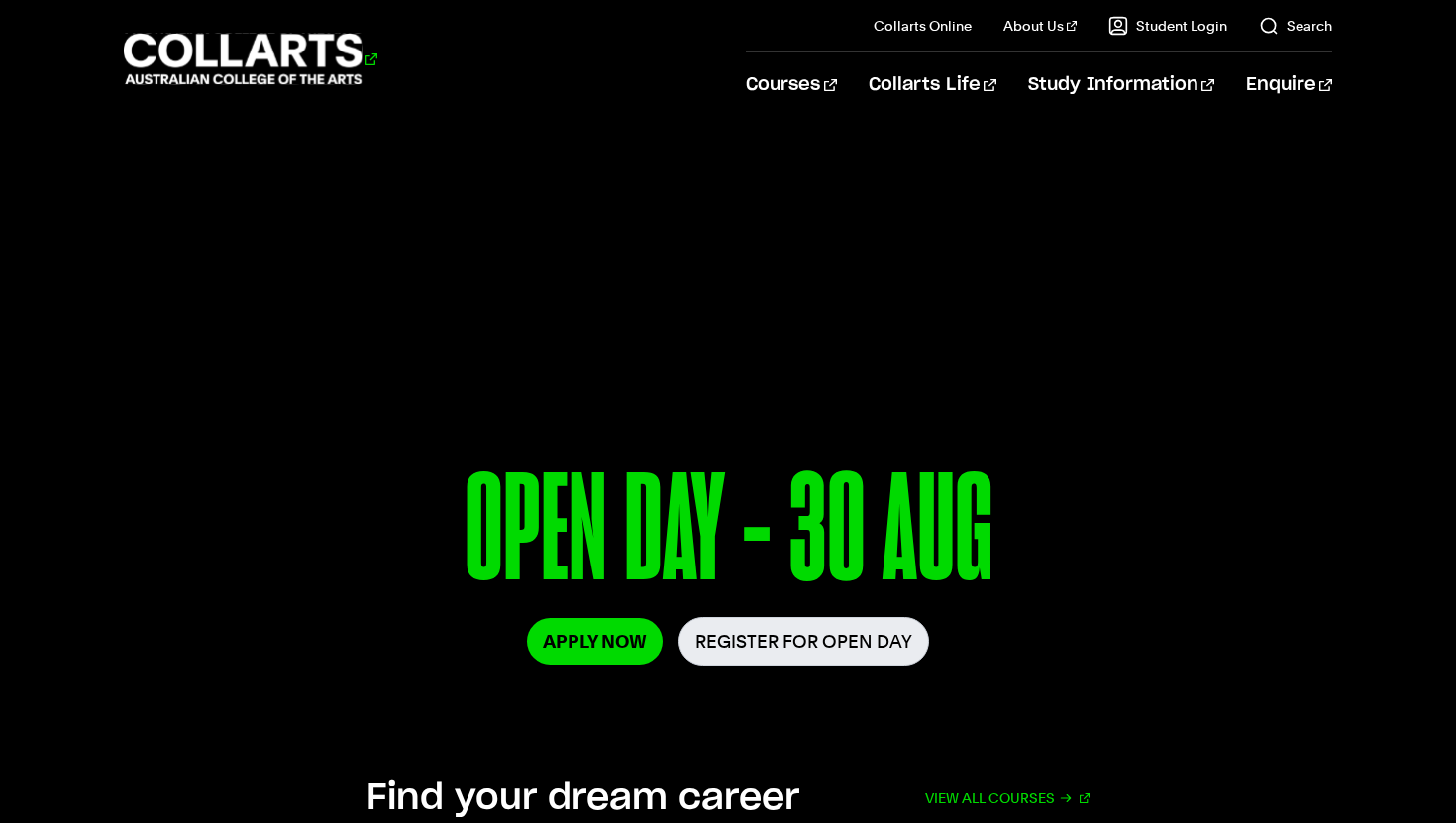 scroll, scrollTop: 0, scrollLeft: 0, axis: both 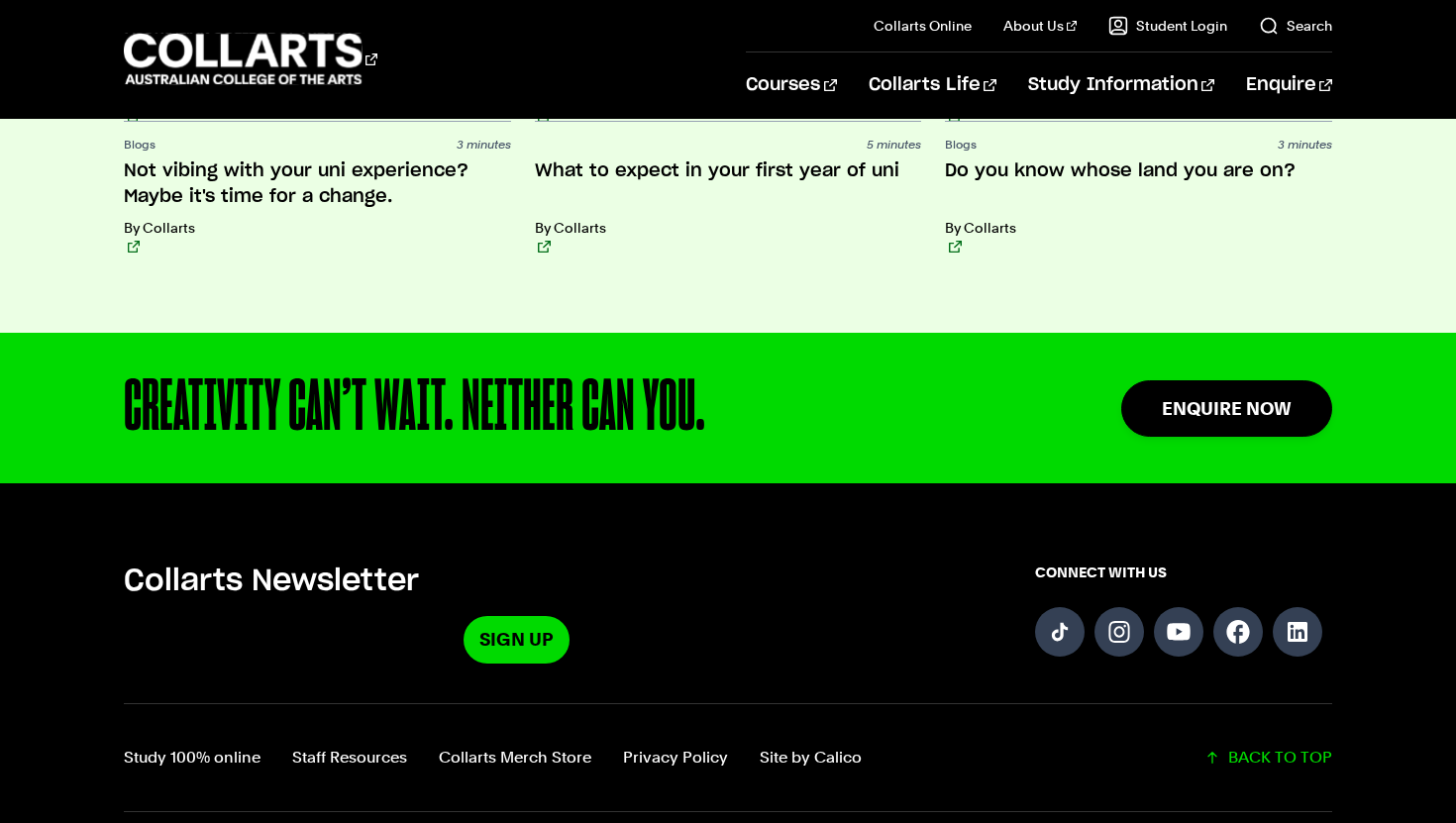 click on "CREATIVITY CAN’T WAIT. NEITHER CAN YOU." at bounding box center (559, 408) 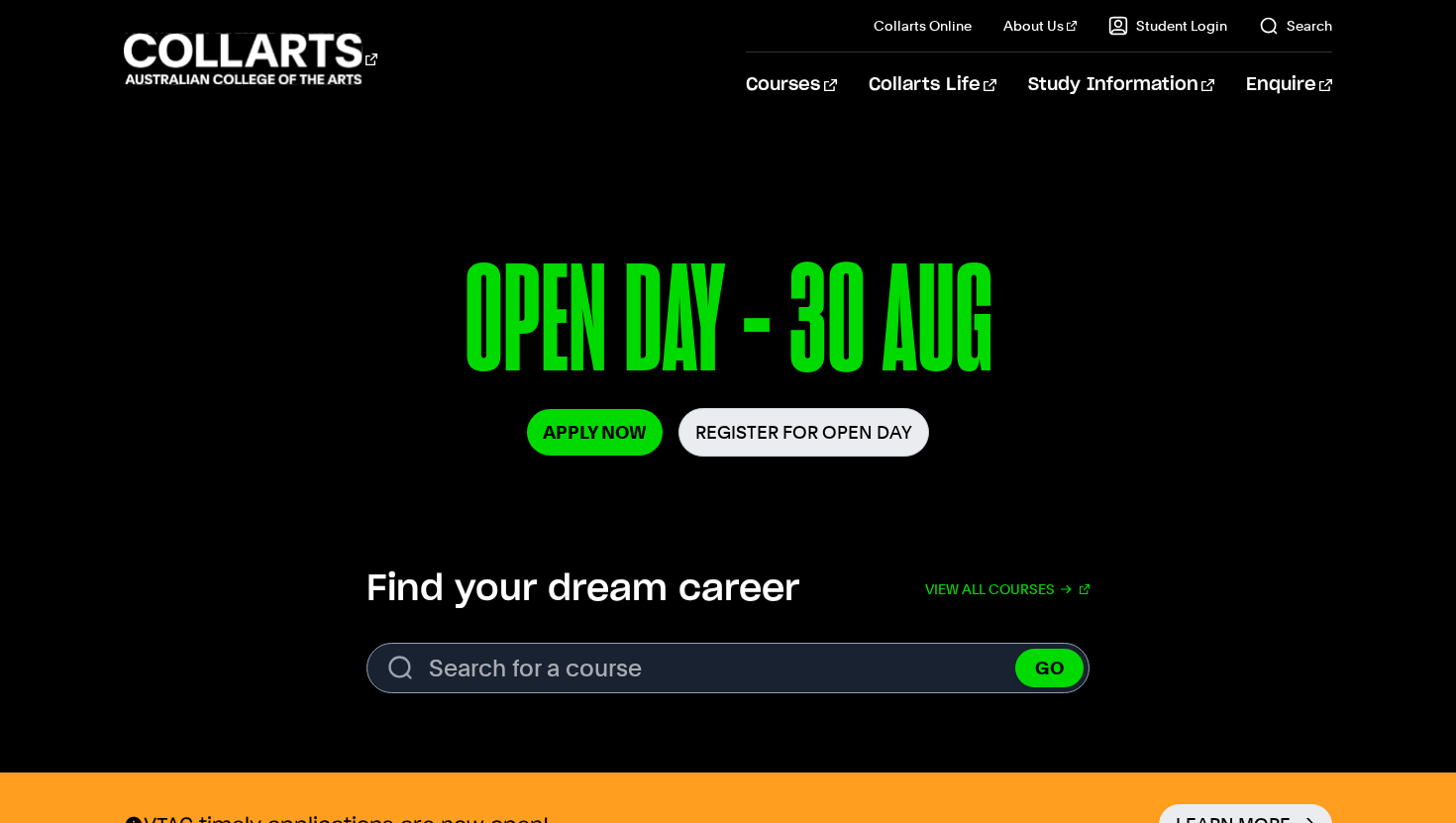 scroll, scrollTop: 210, scrollLeft: 0, axis: vertical 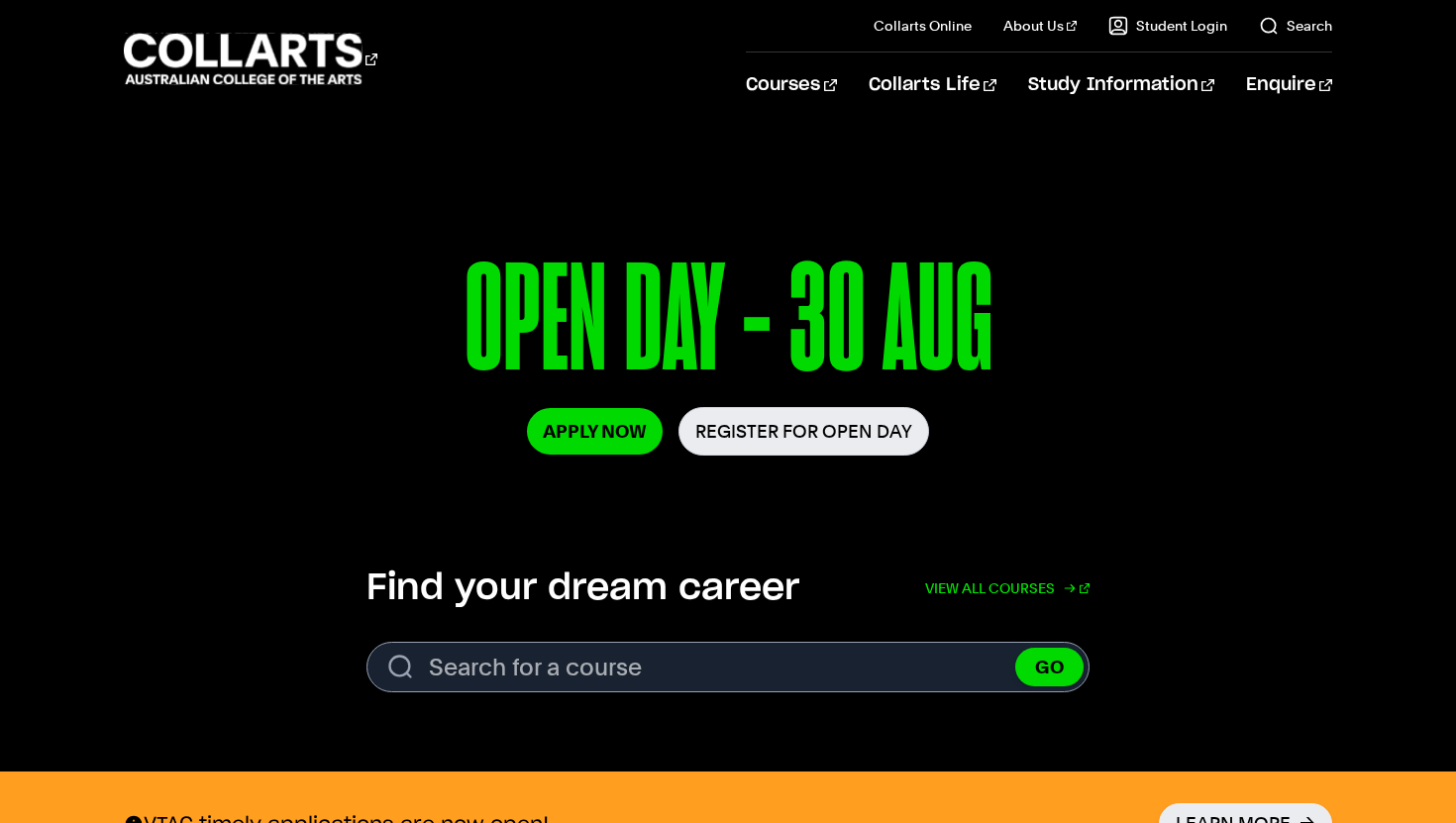 click on "View all courses" at bounding box center (1007, 588) 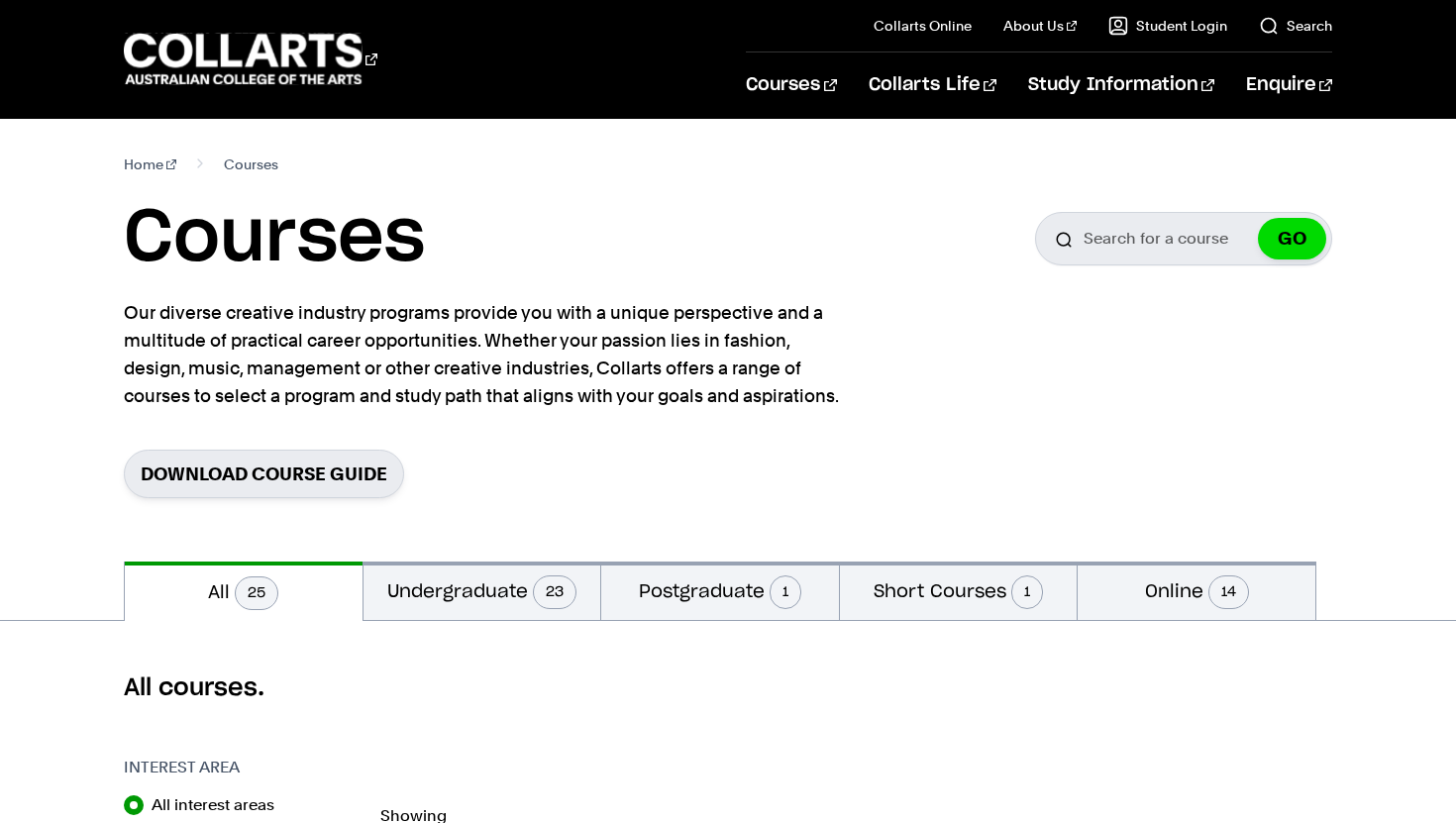 scroll, scrollTop: 0, scrollLeft: 0, axis: both 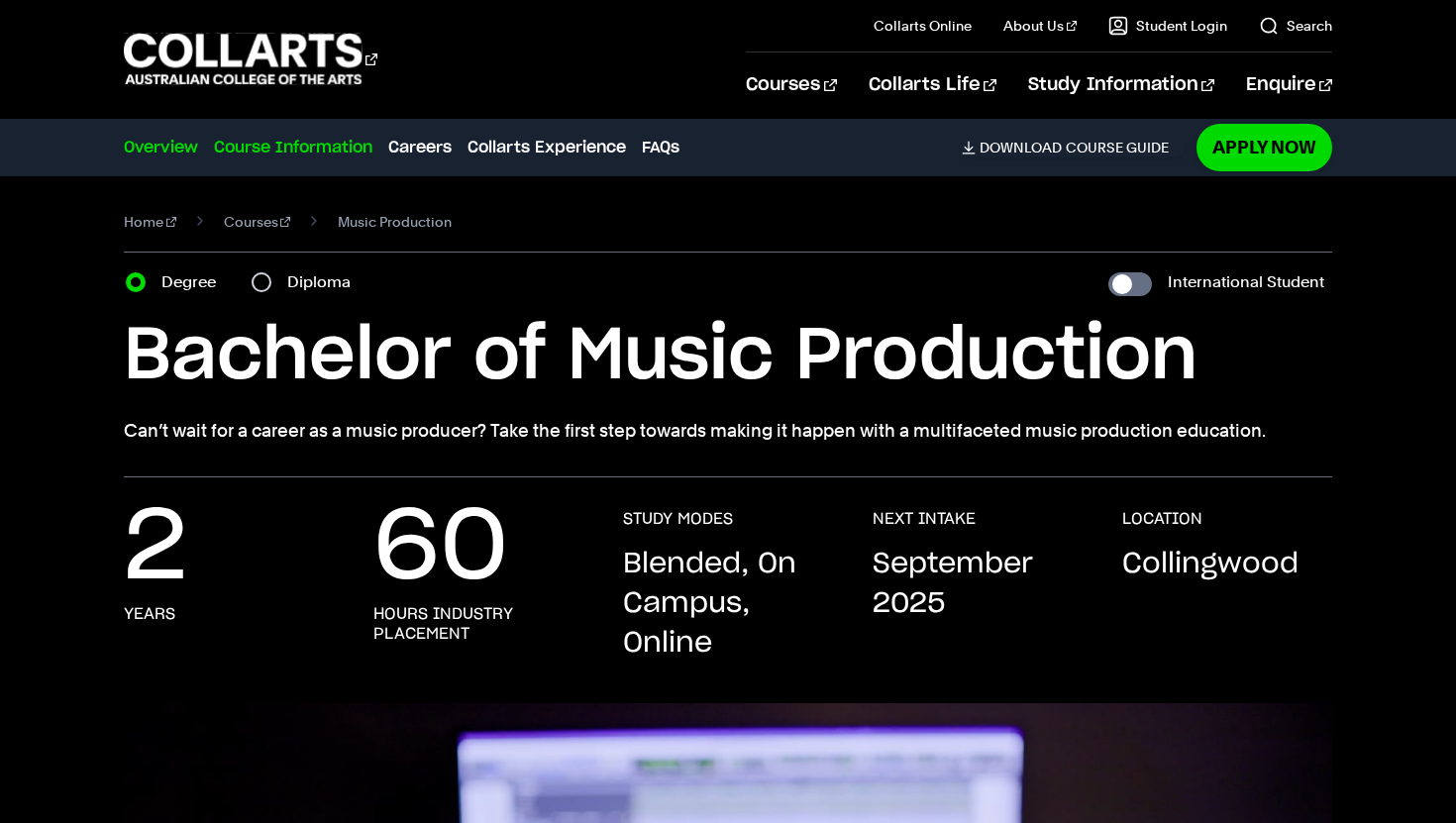 click on "Course Information" at bounding box center [293, 148] 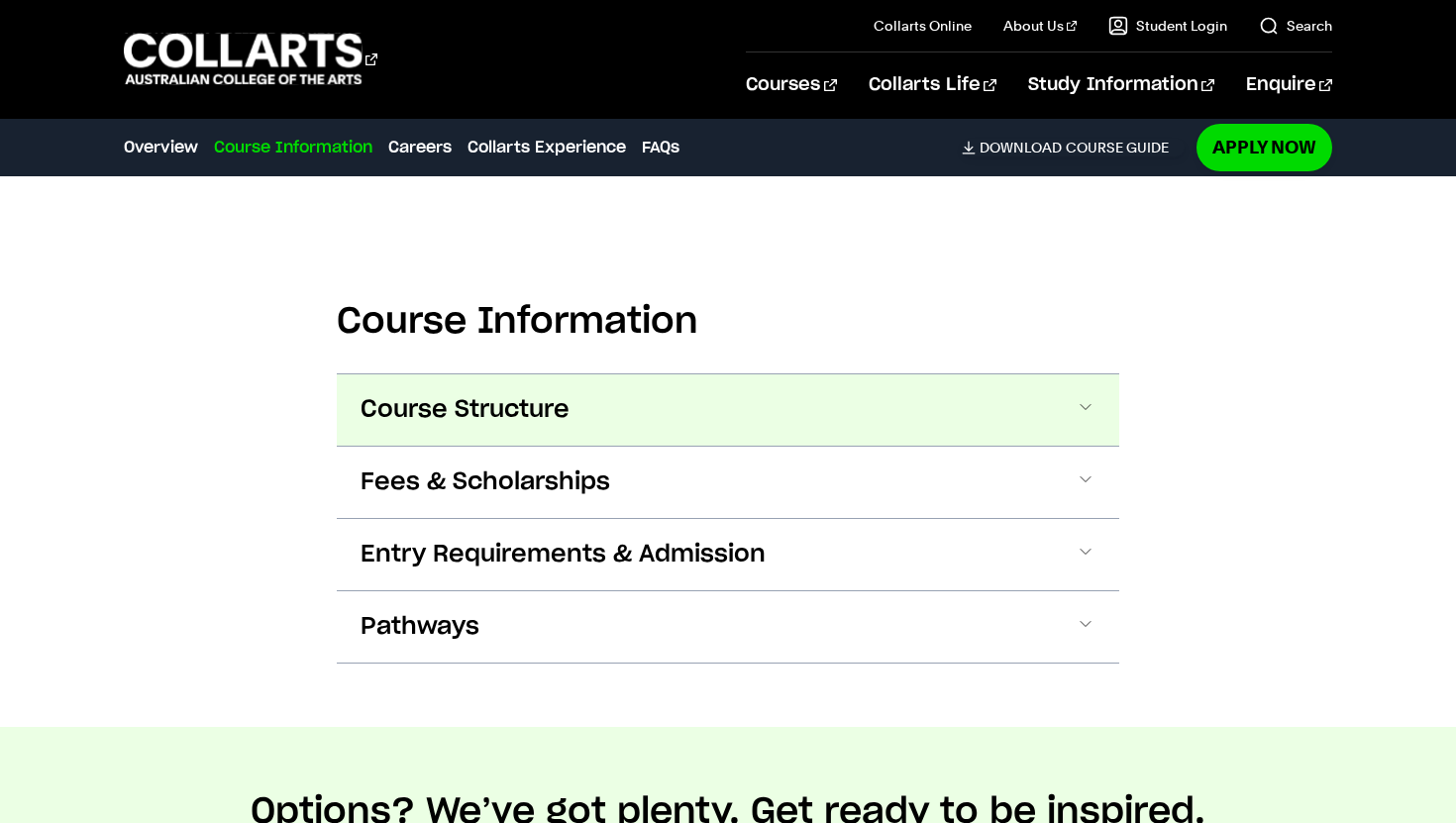 scroll, scrollTop: 2458, scrollLeft: 0, axis: vertical 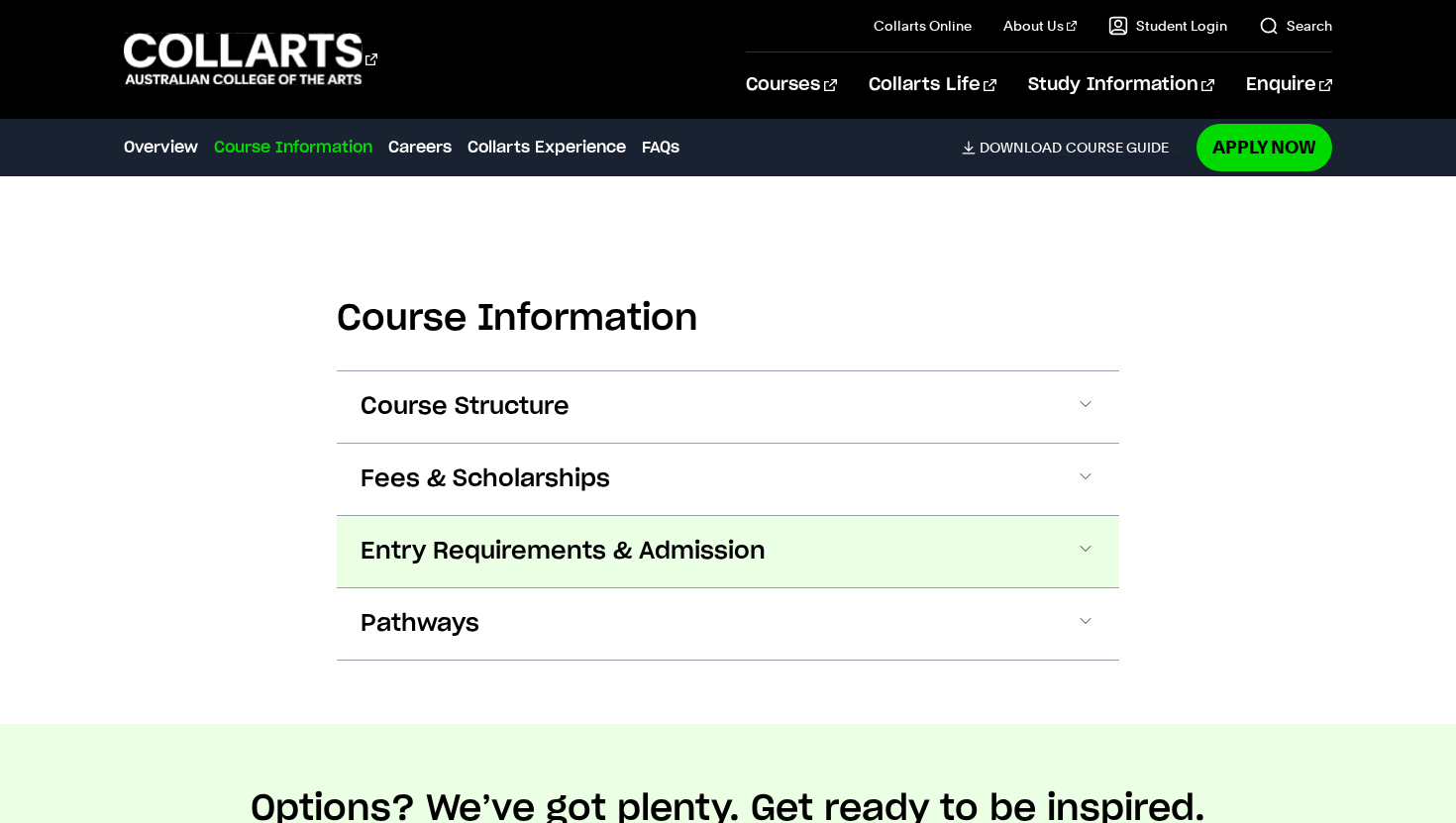click on "Entry Requirements & Admission" at bounding box center (728, 552) 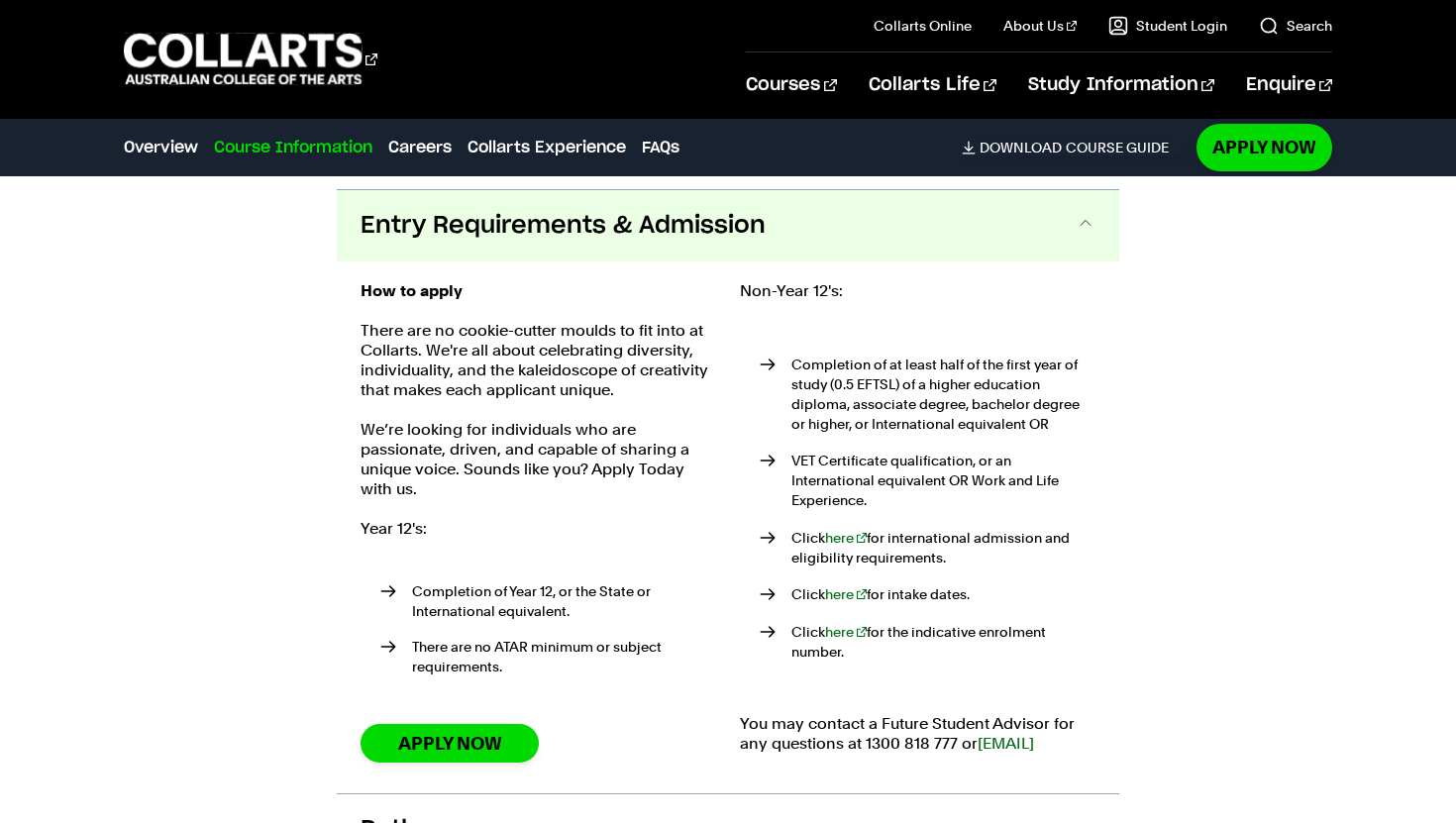 scroll, scrollTop: 2781, scrollLeft: 0, axis: vertical 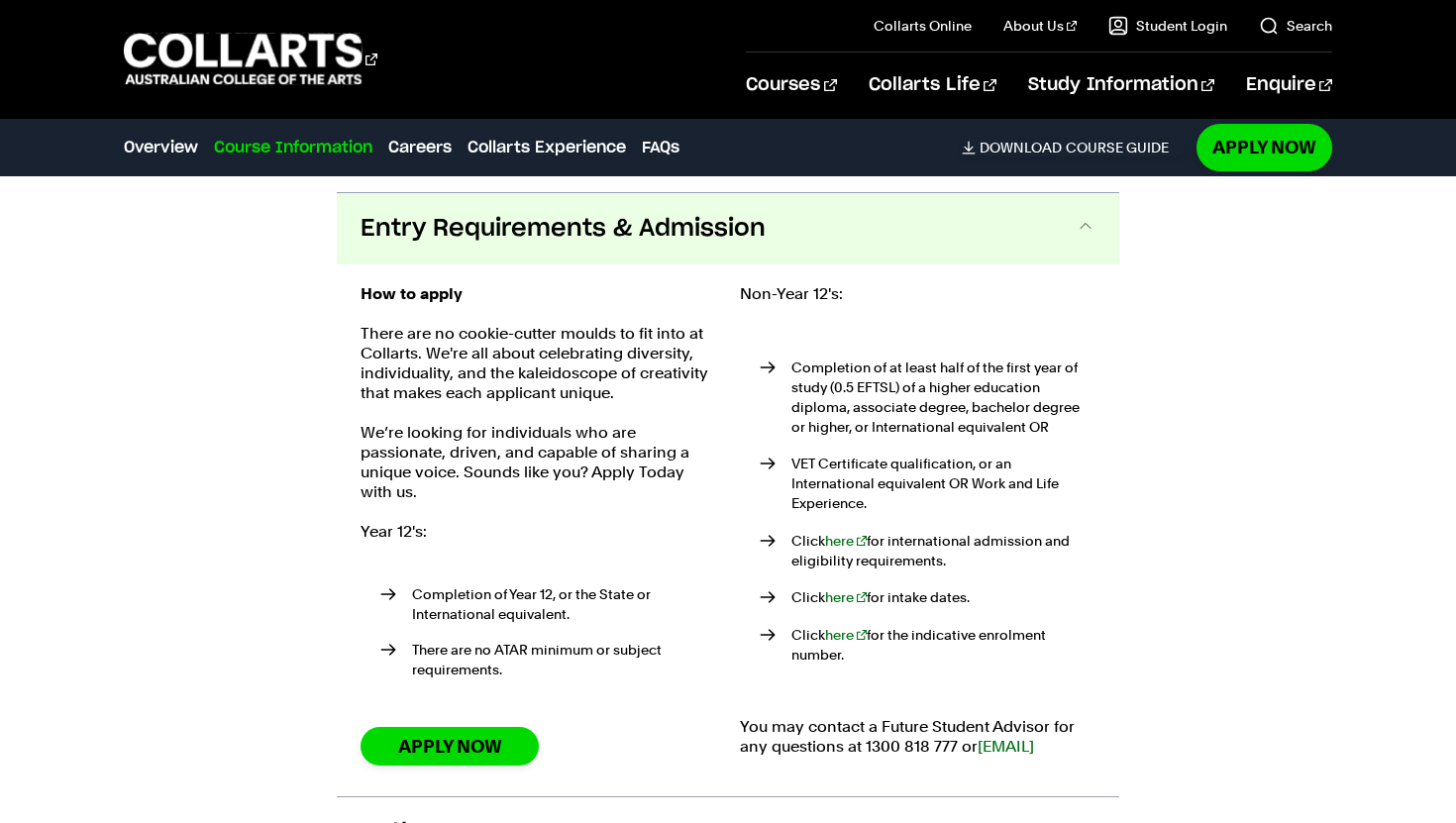 drag, startPoint x: 646, startPoint y: 676, endPoint x: 627, endPoint y: 663, distance: 23.021729 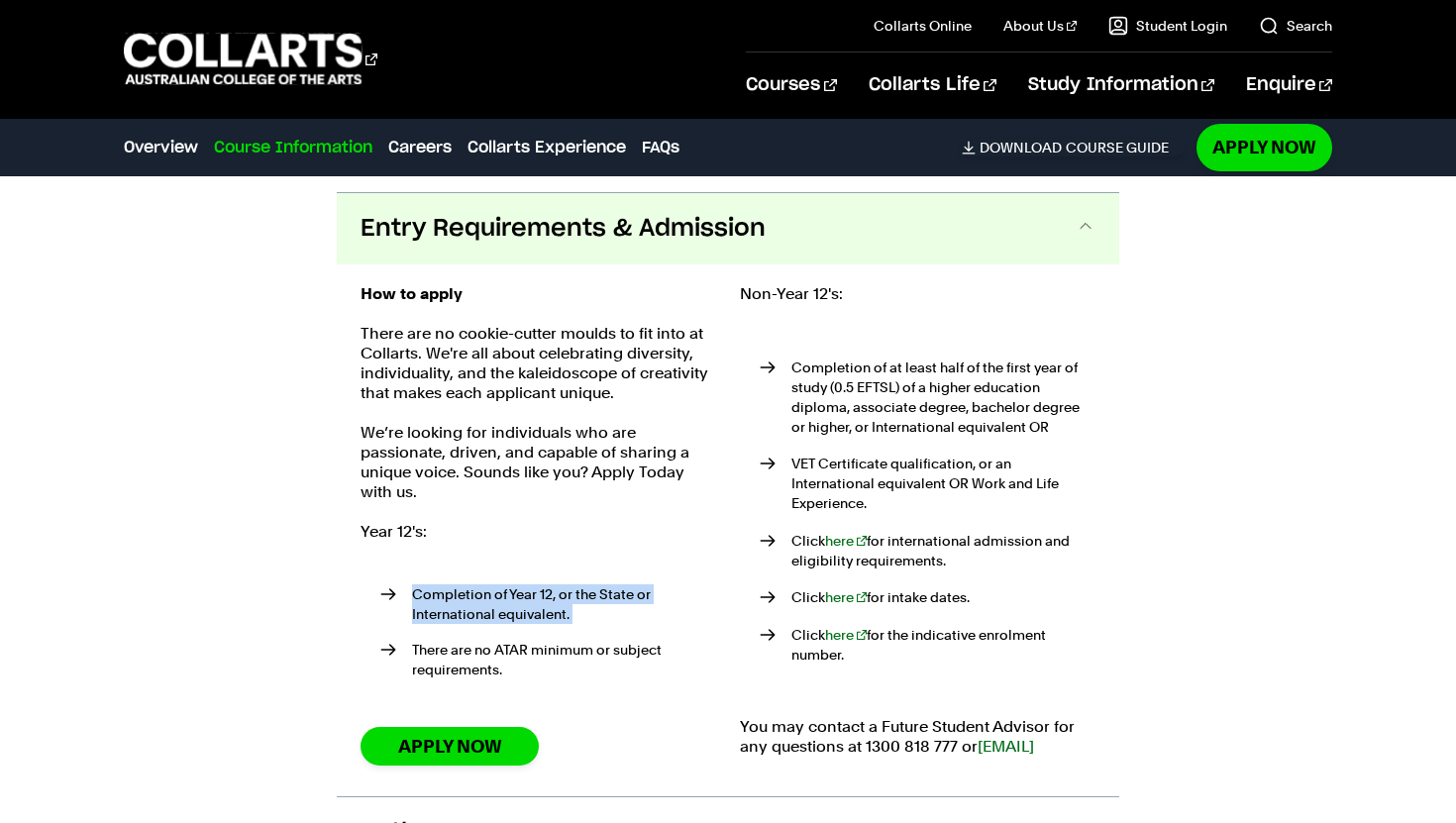 drag, startPoint x: 393, startPoint y: 560, endPoint x: 592, endPoint y: 596, distance: 202.2301 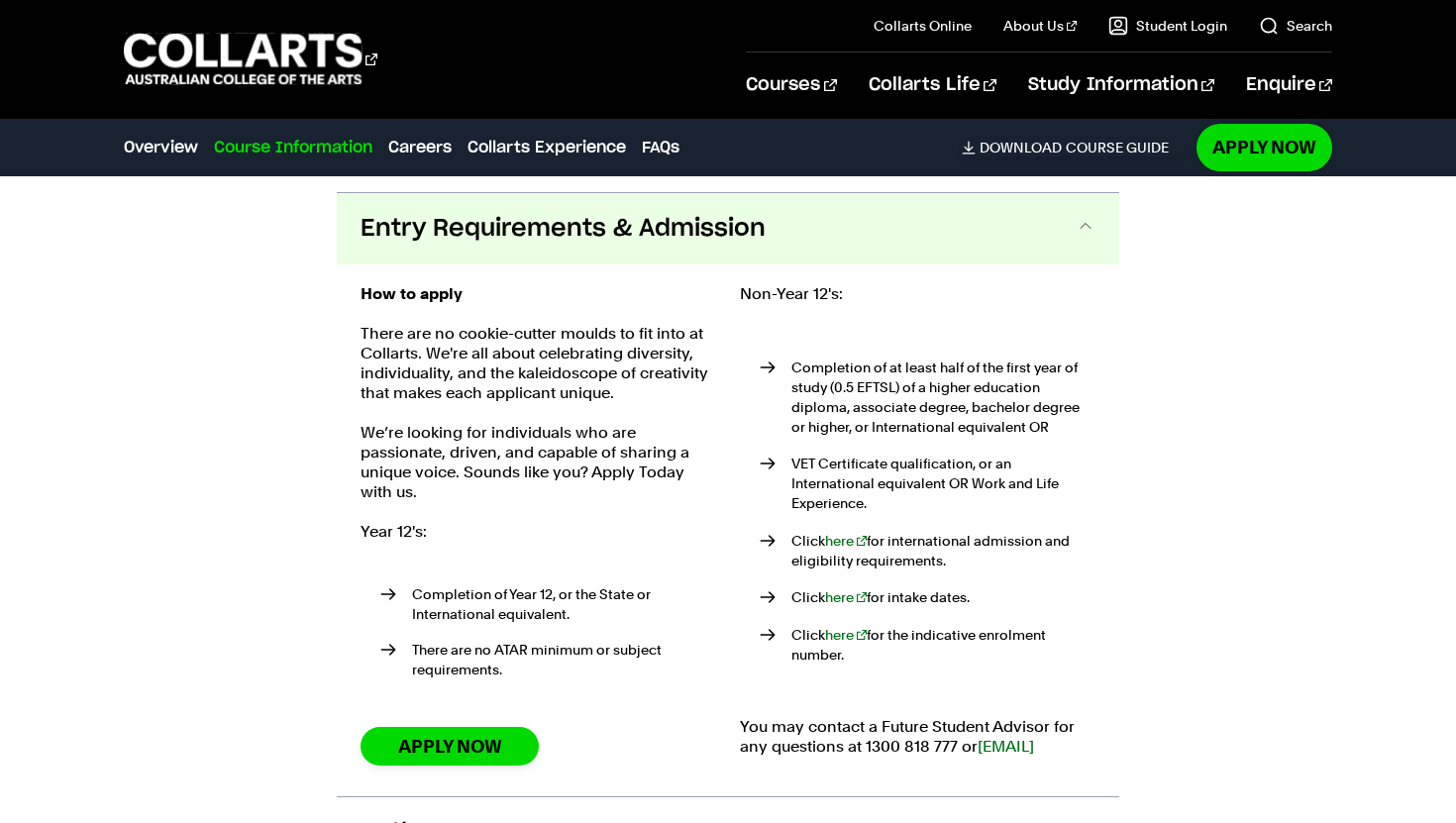 click on "There are no ATAR minimum or subject requirements." at bounding box center [548, 660] 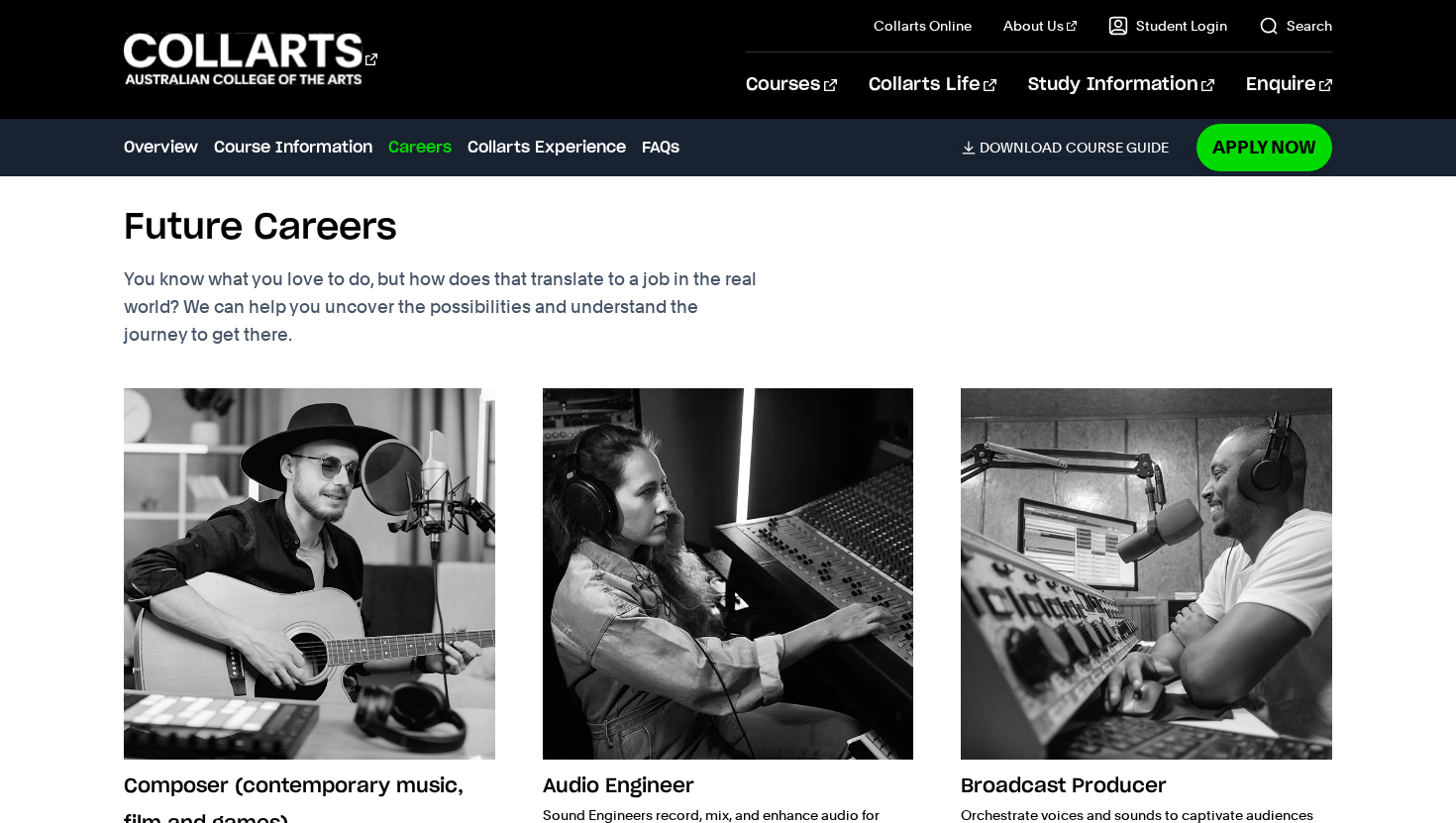scroll, scrollTop: 3920, scrollLeft: 0, axis: vertical 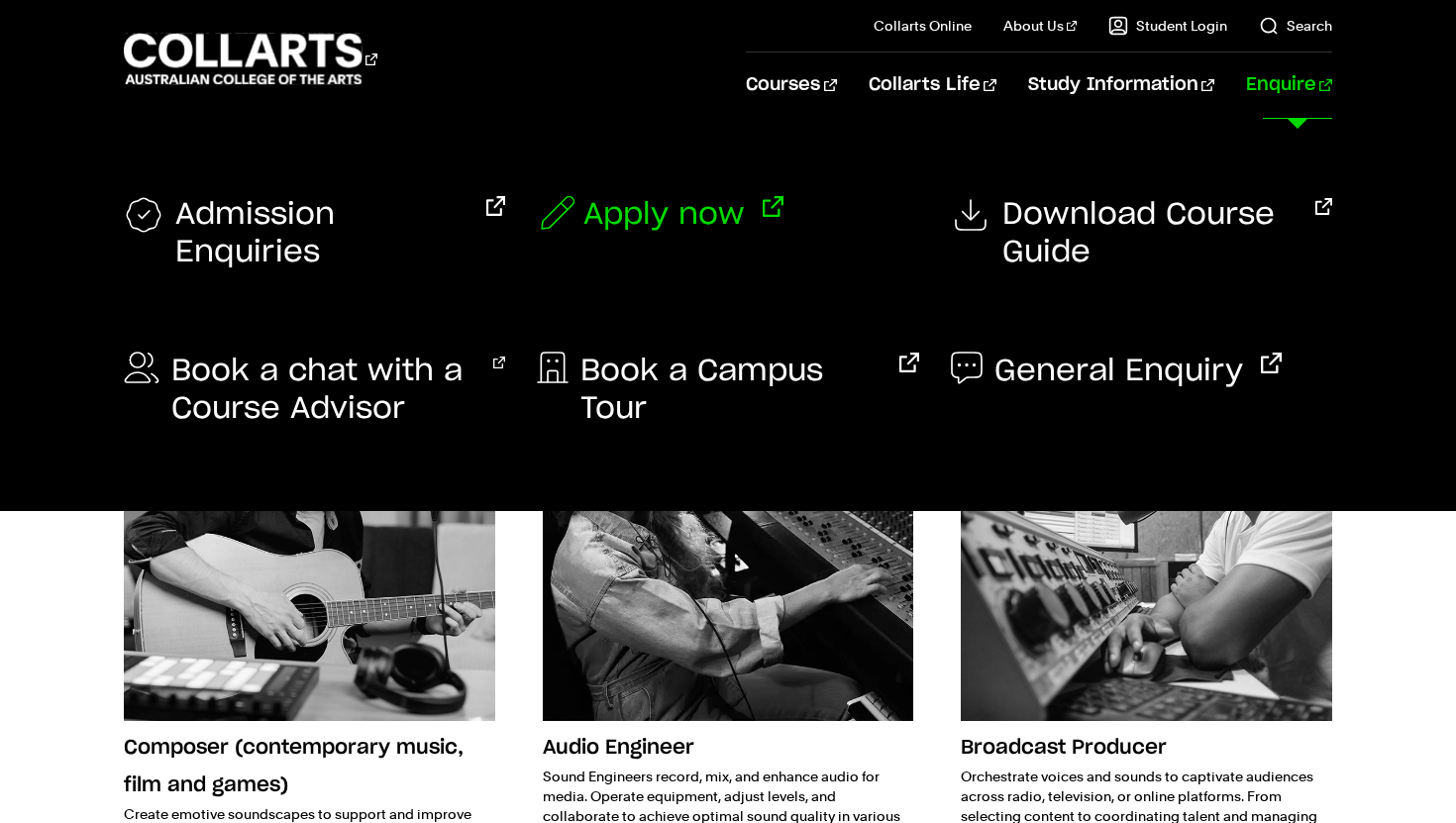 click on "Apply now" at bounding box center [664, 215] 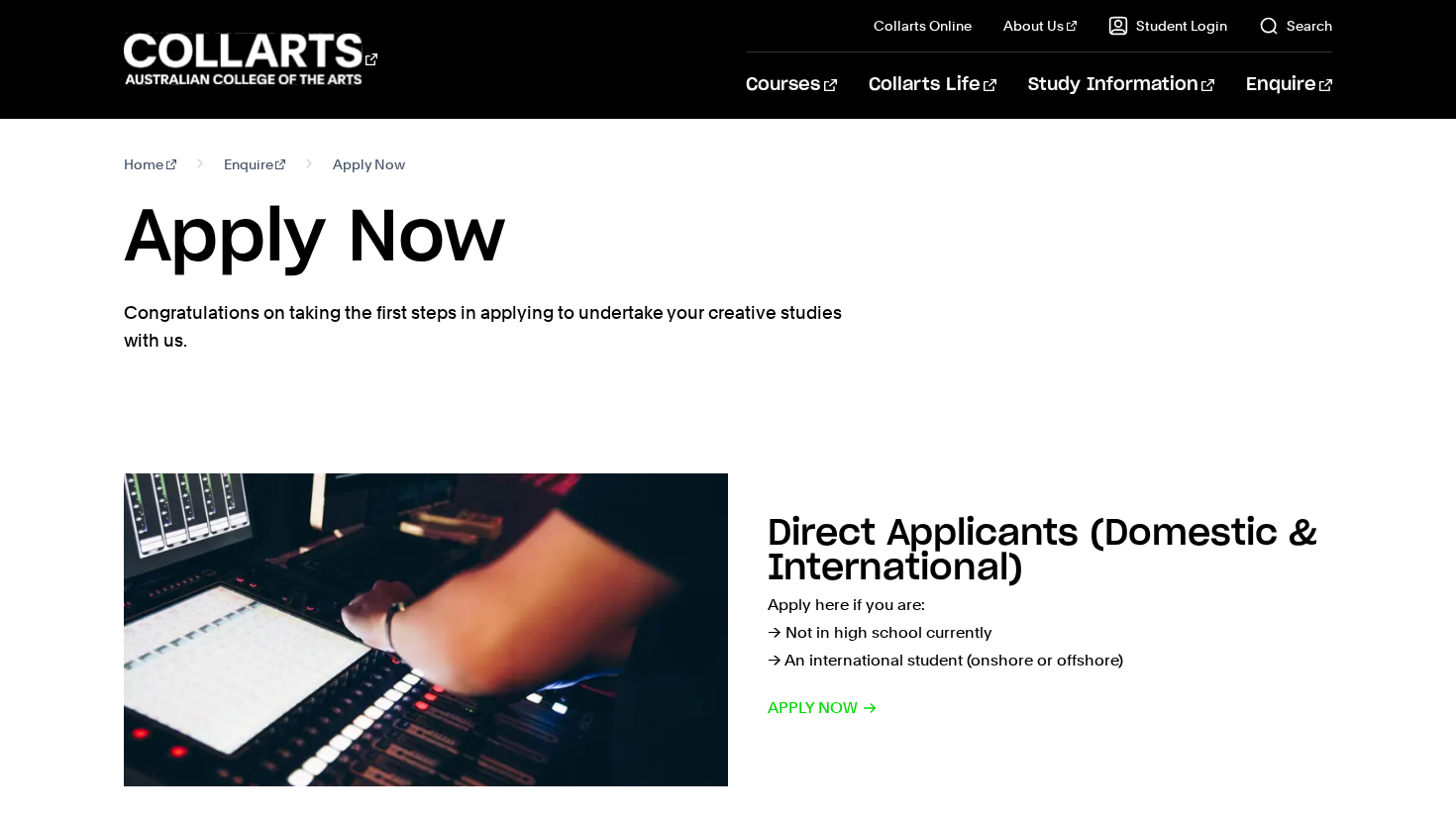 scroll, scrollTop: 0, scrollLeft: 0, axis: both 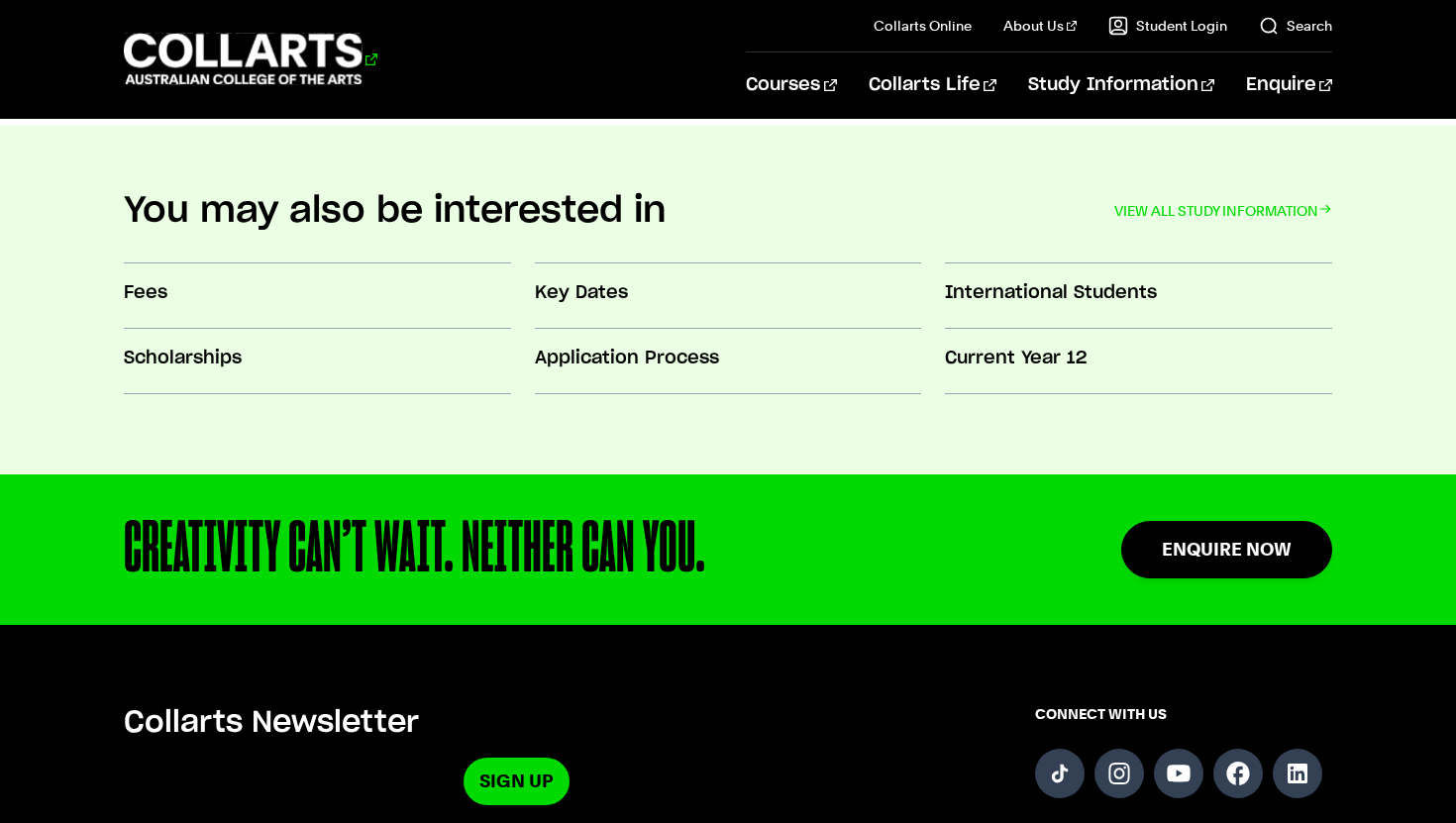 click 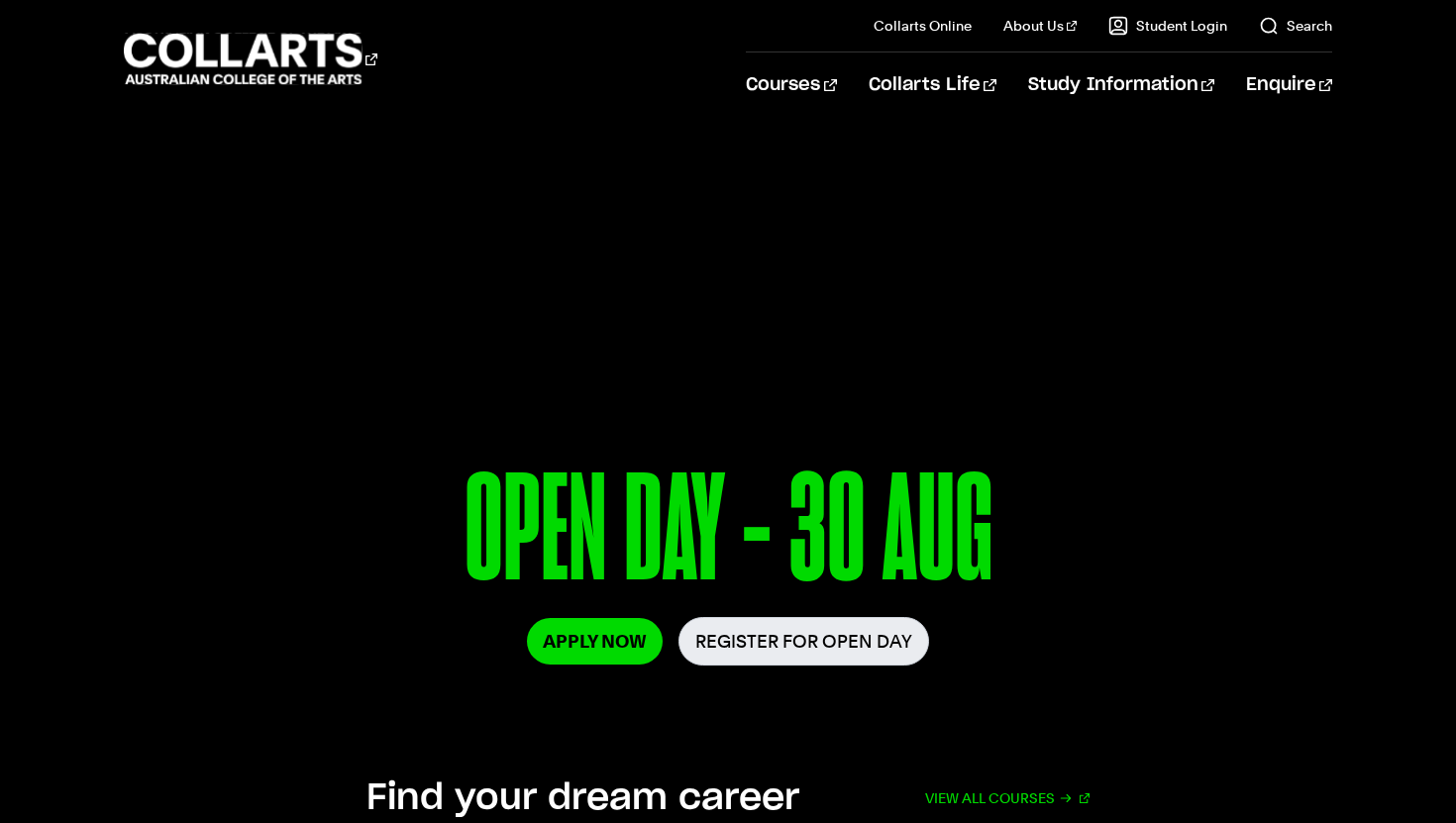 scroll, scrollTop: 0, scrollLeft: 0, axis: both 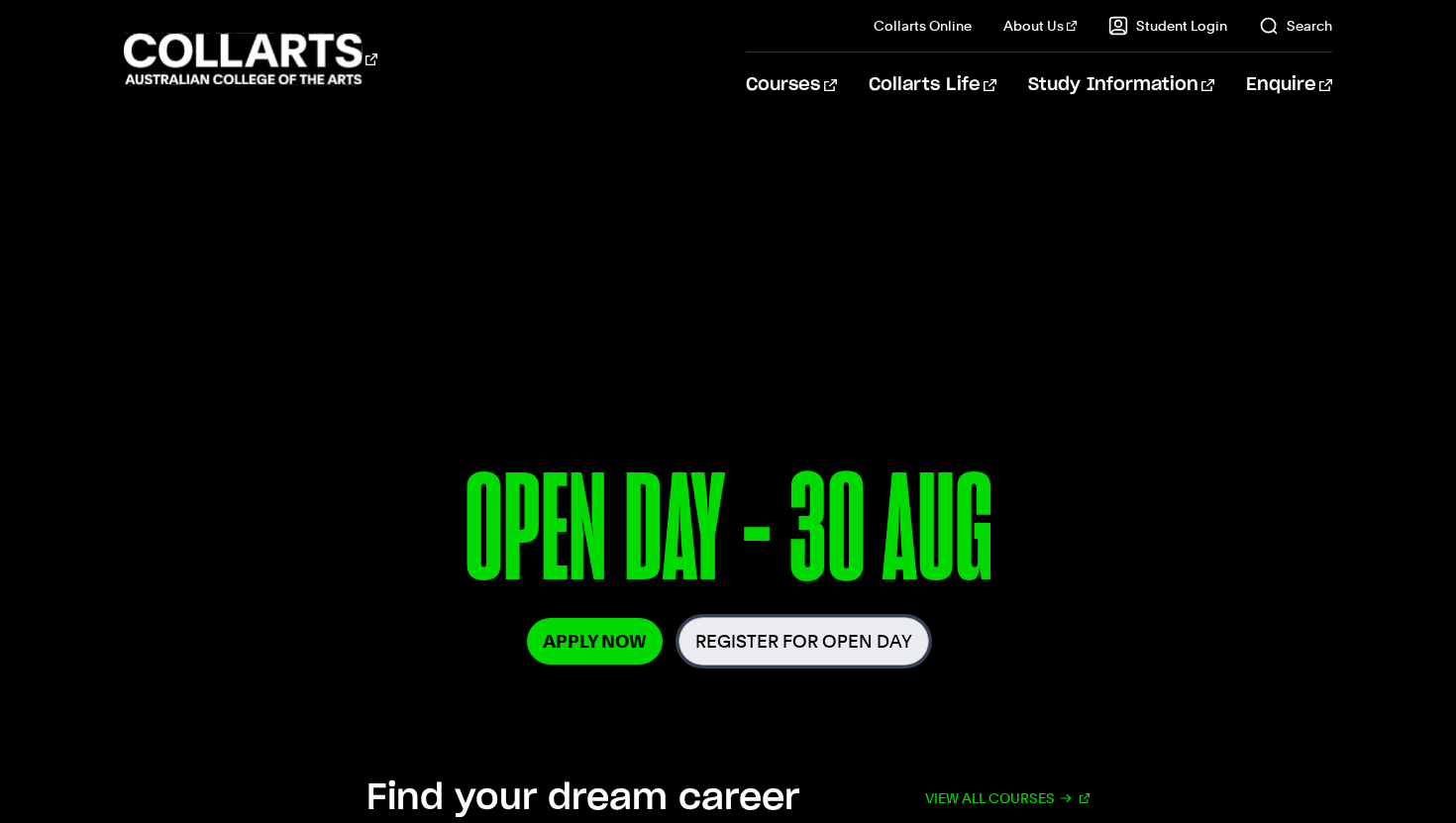 click on "Register for Open Day" at bounding box center [803, 641] 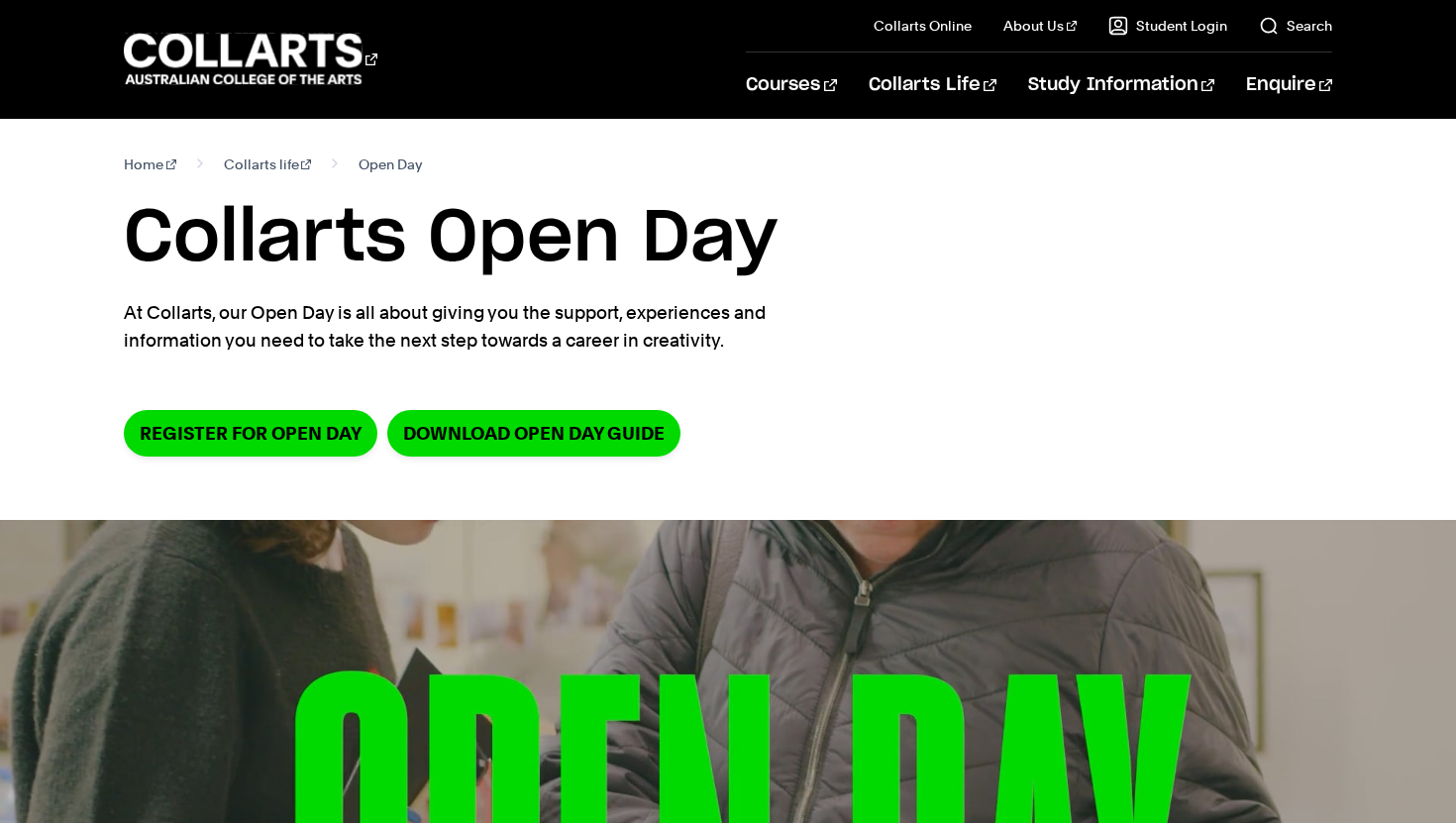 scroll, scrollTop: 0, scrollLeft: 0, axis: both 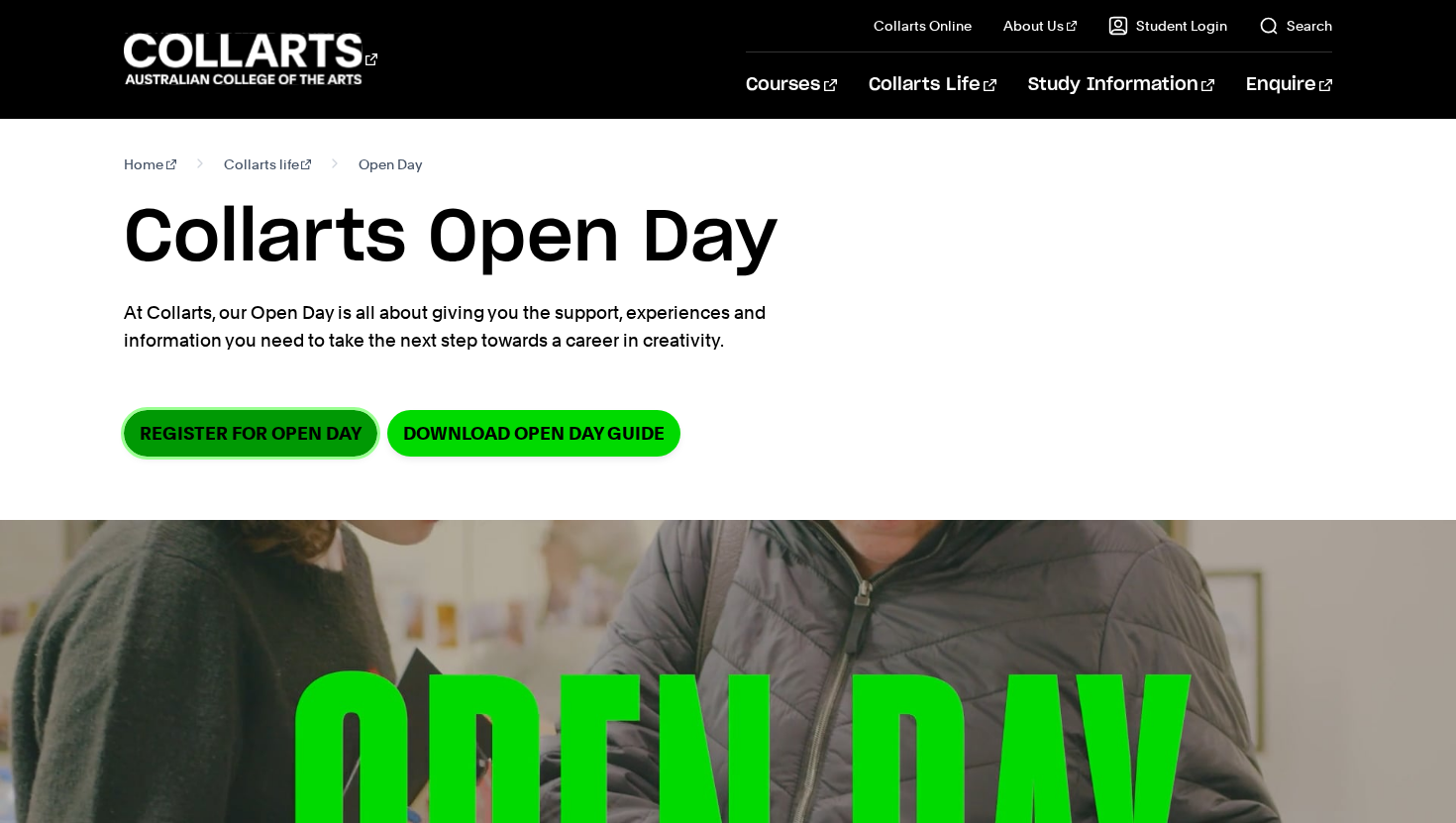 click on "Register for Open Day" at bounding box center [251, 433] 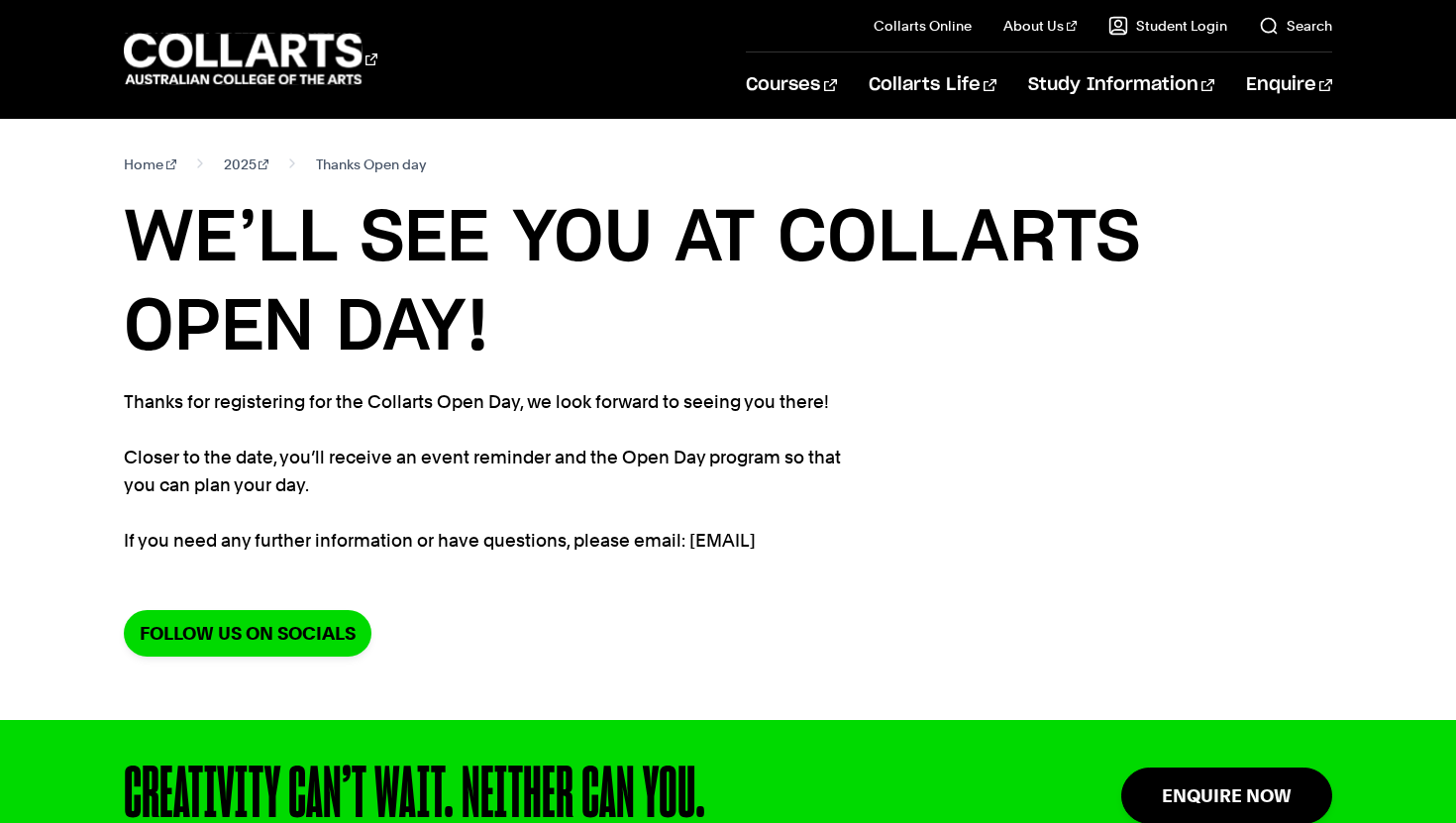scroll, scrollTop: 0, scrollLeft: 0, axis: both 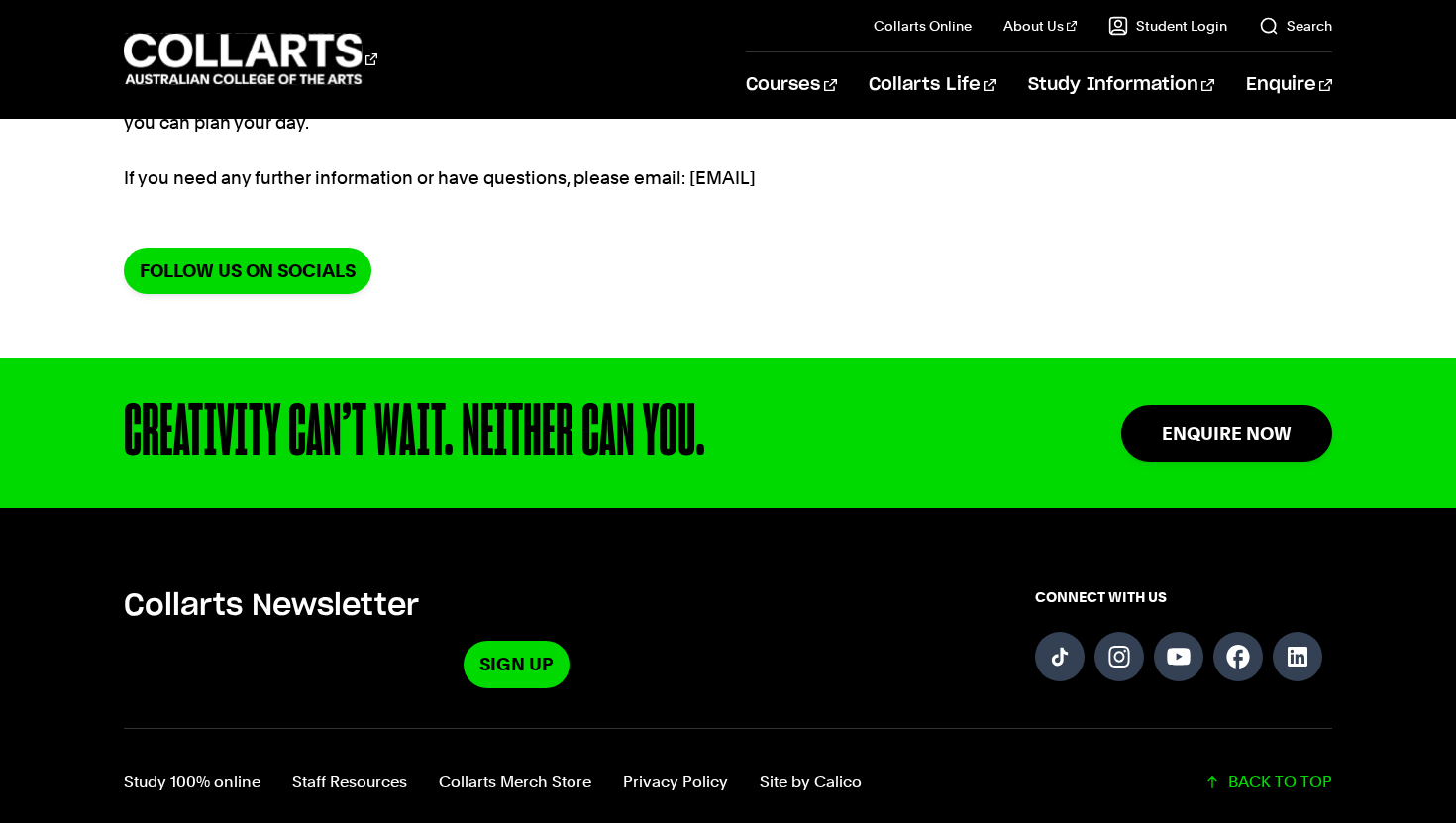 click on "Home
2025
Thanks Open day
WE’LL SEE YOU AT COLLARTS OPEN DAY!
Thanks for registering for the Collarts Open Day, we look forward to seeing you there! Closer to the date, you’ll receive an event reminder and the Open Day program so that you can plan your day. If you need any further information or have questions, please email: [EMAIL]
Follow us on socials" at bounding box center [728, 56] 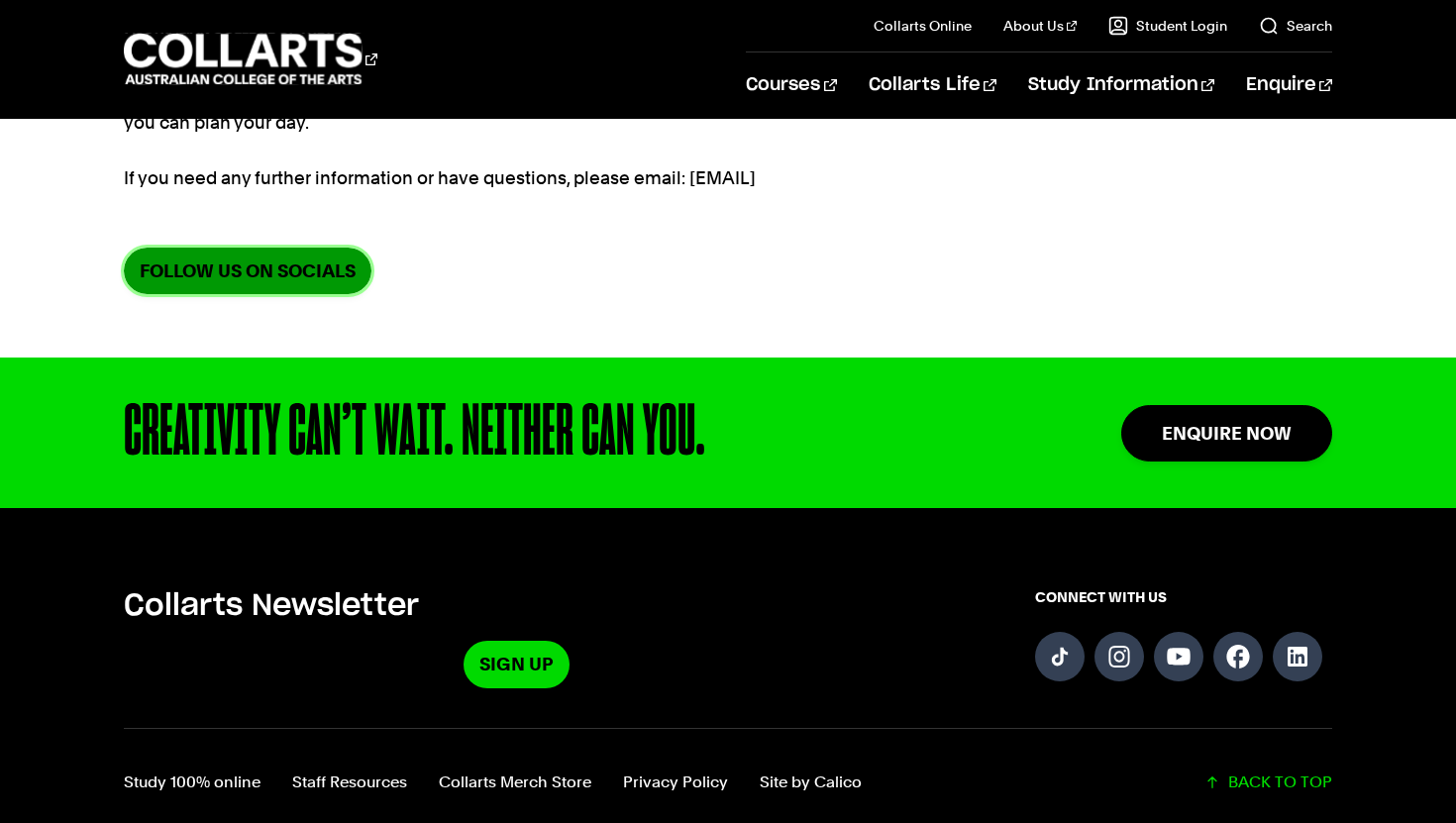 click on "Follow us on socials" at bounding box center (248, 270) 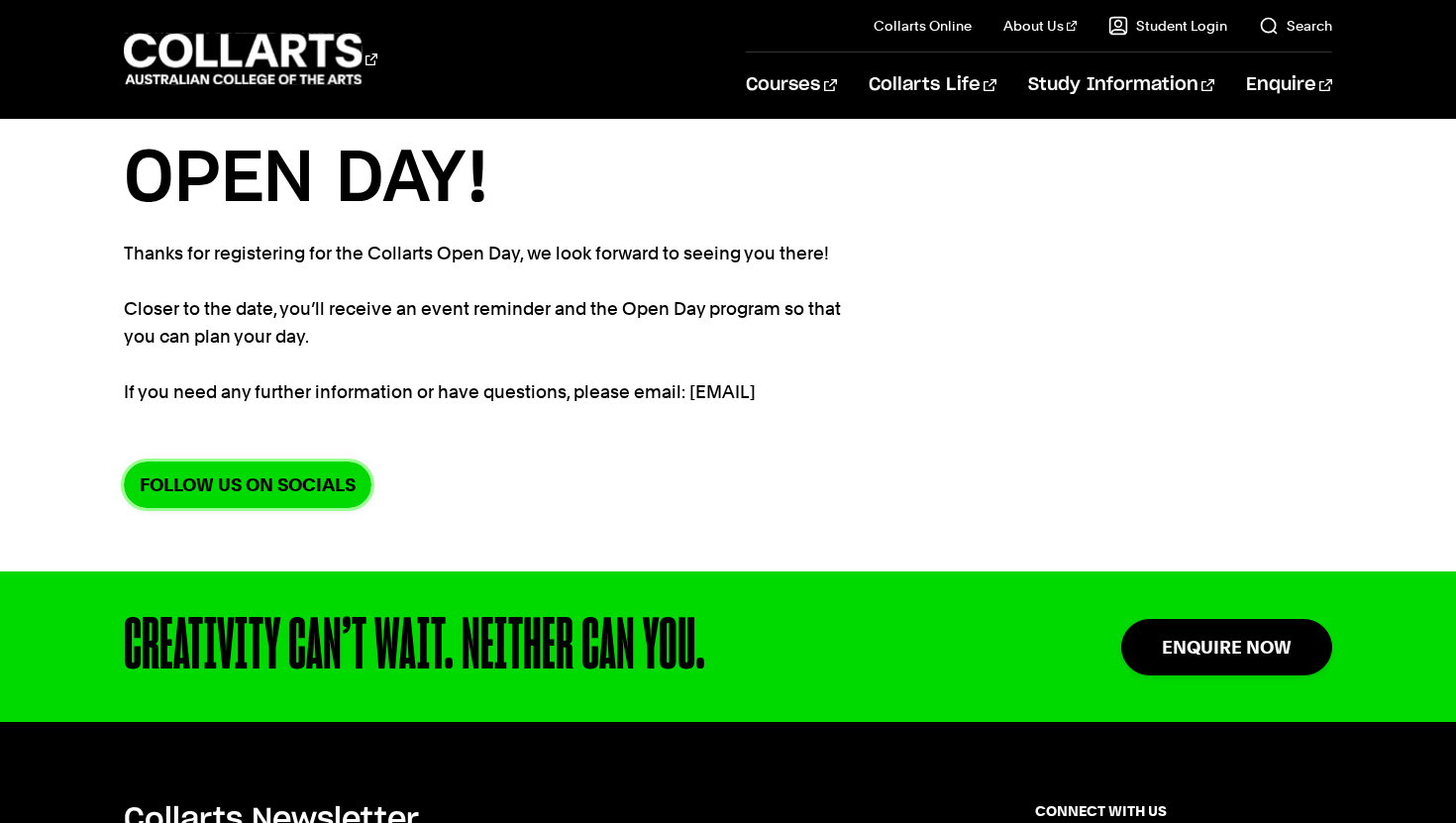 scroll, scrollTop: 0, scrollLeft: 0, axis: both 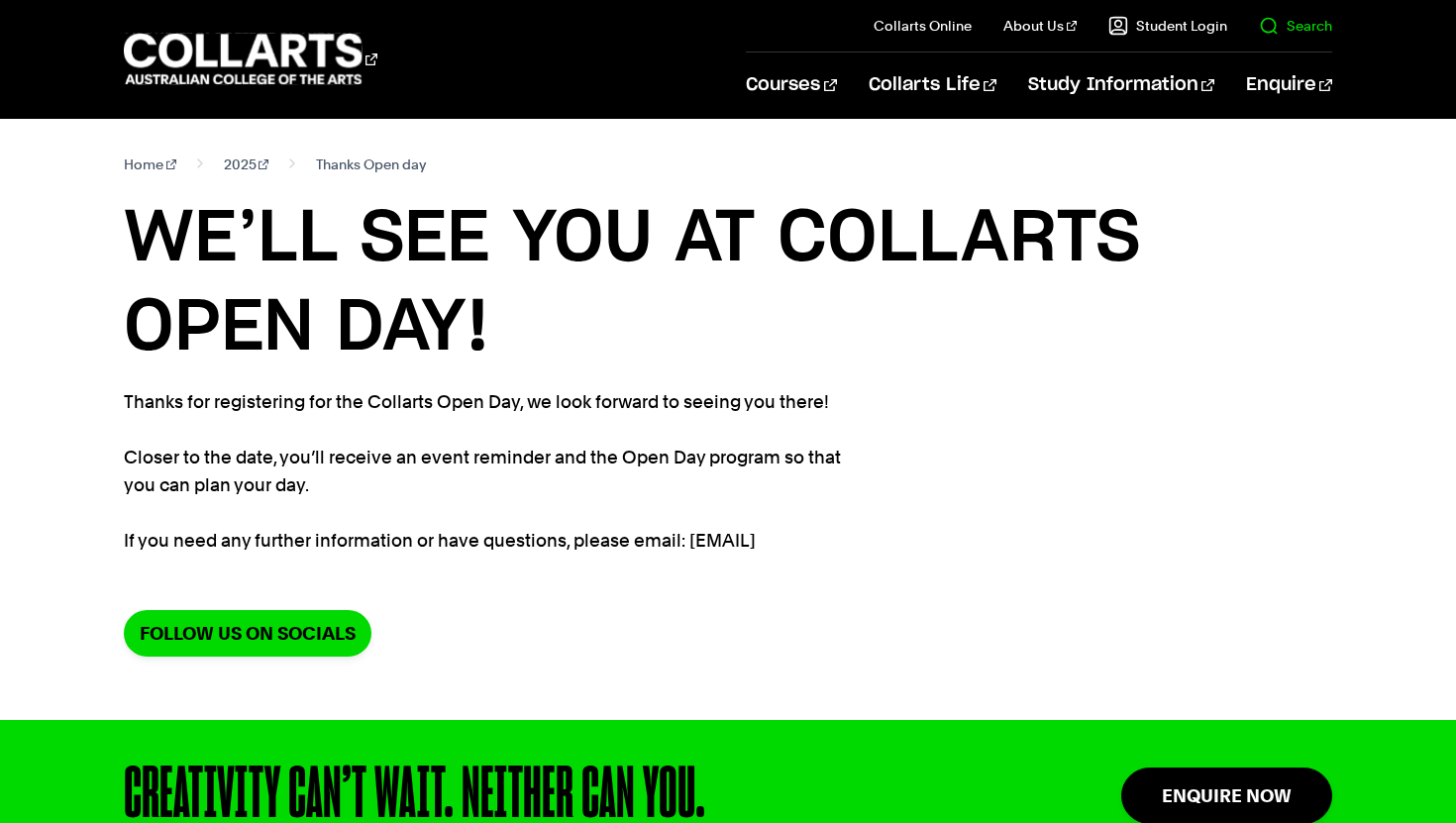 click on "Search" at bounding box center (1296, 26) 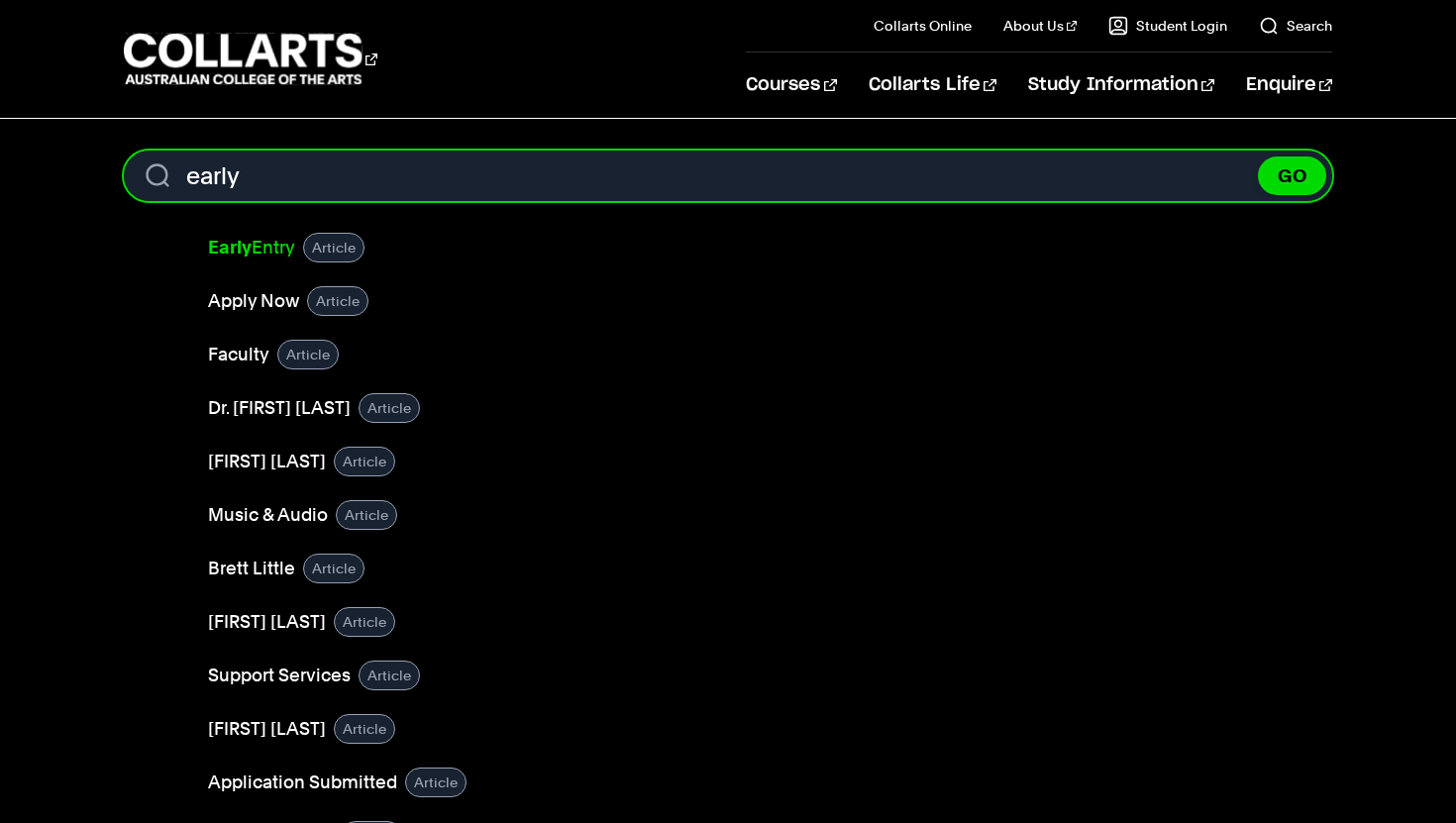 type on "early" 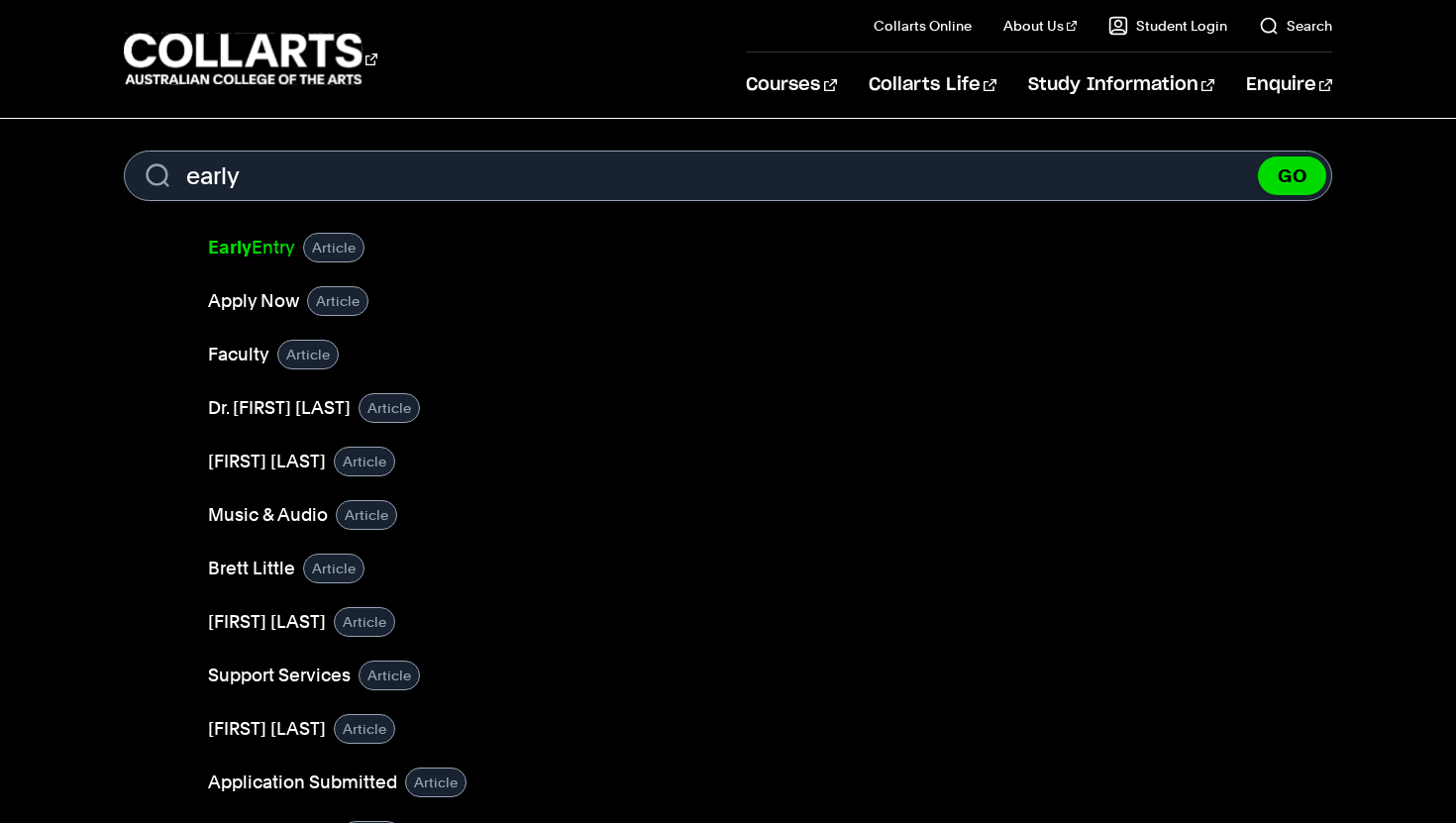 click on "Early  Entry" at bounding box center (252, 248) 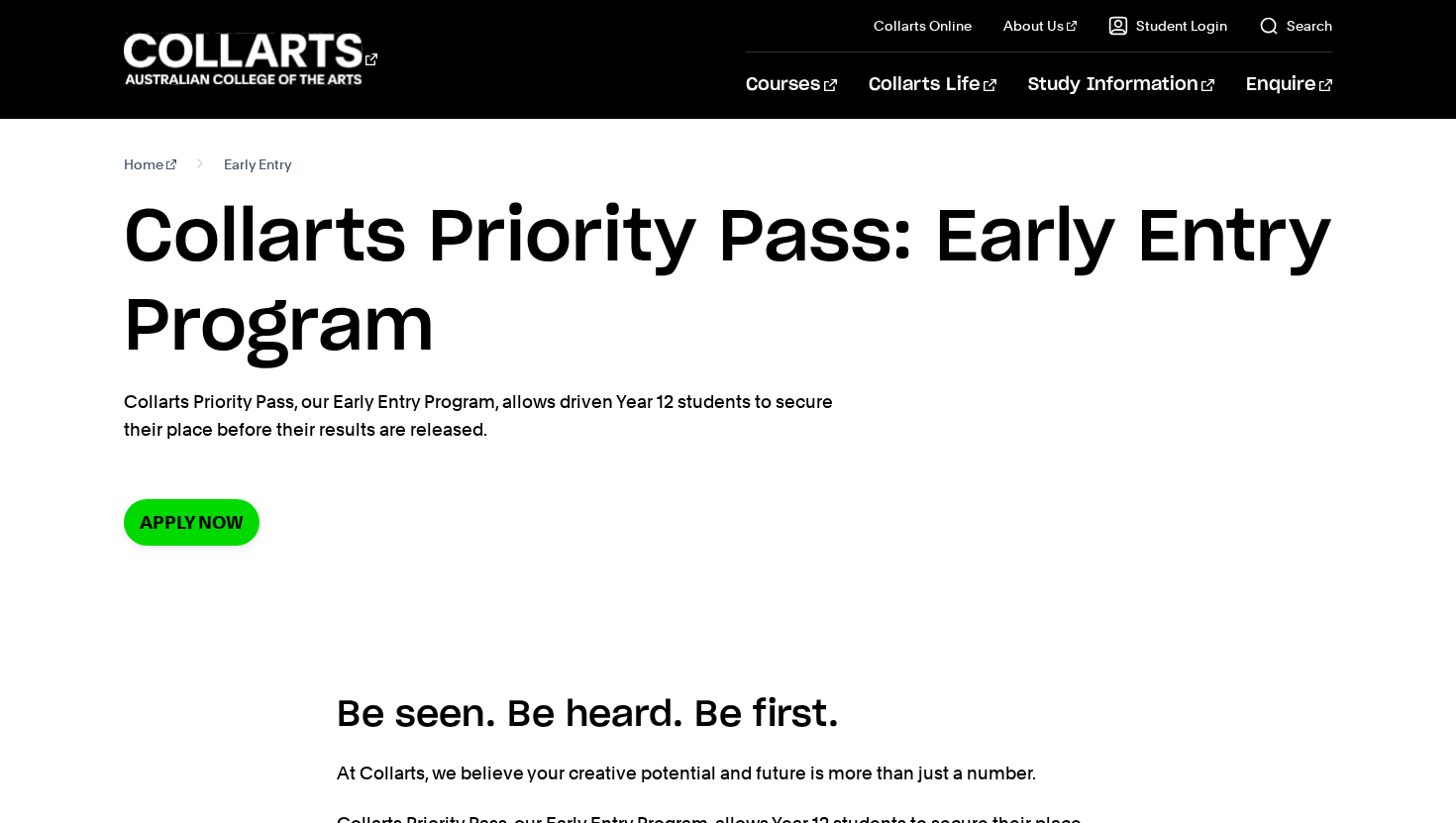 scroll, scrollTop: 0, scrollLeft: 0, axis: both 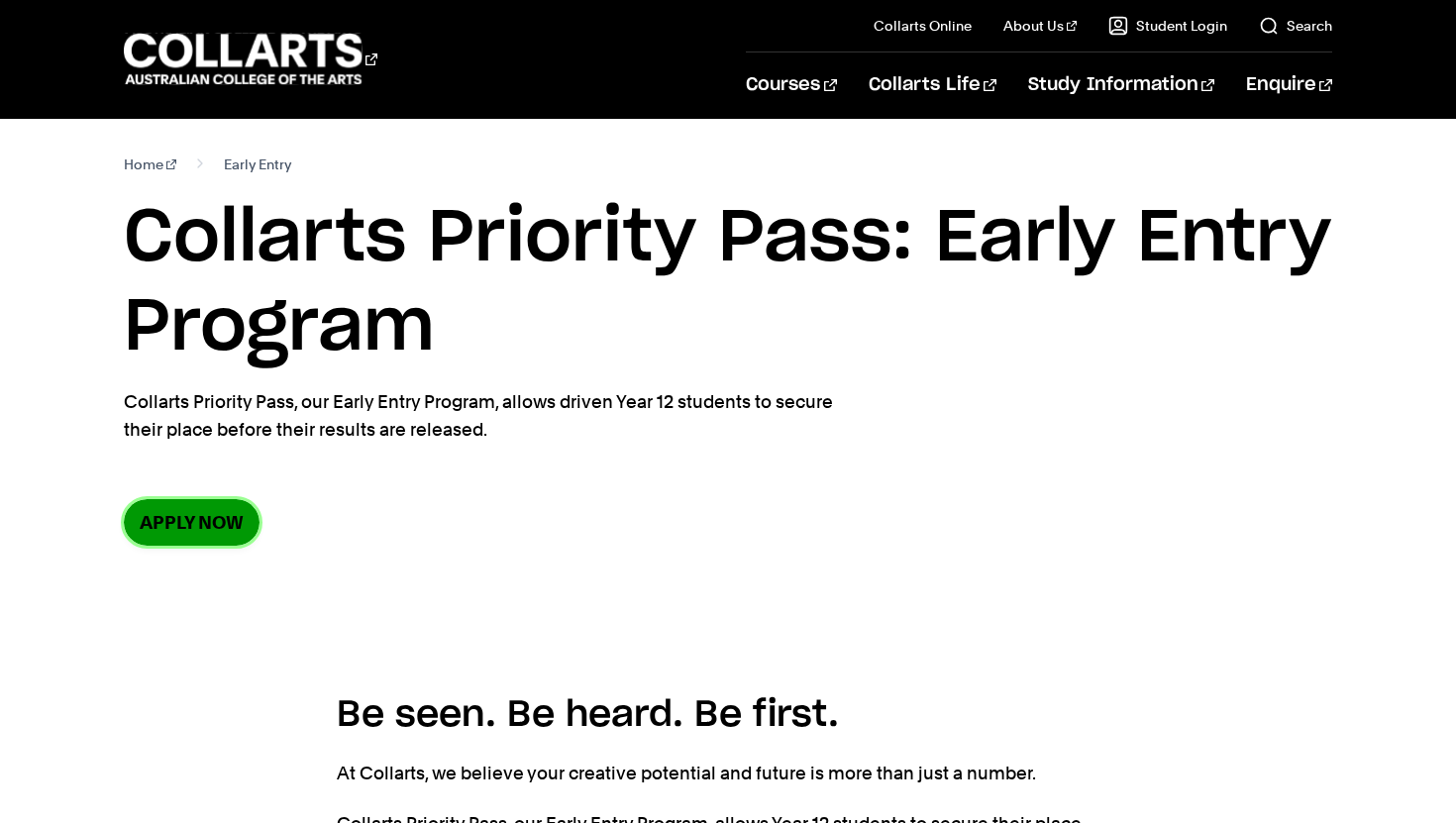 click on "Apply now" at bounding box center (191, 522) 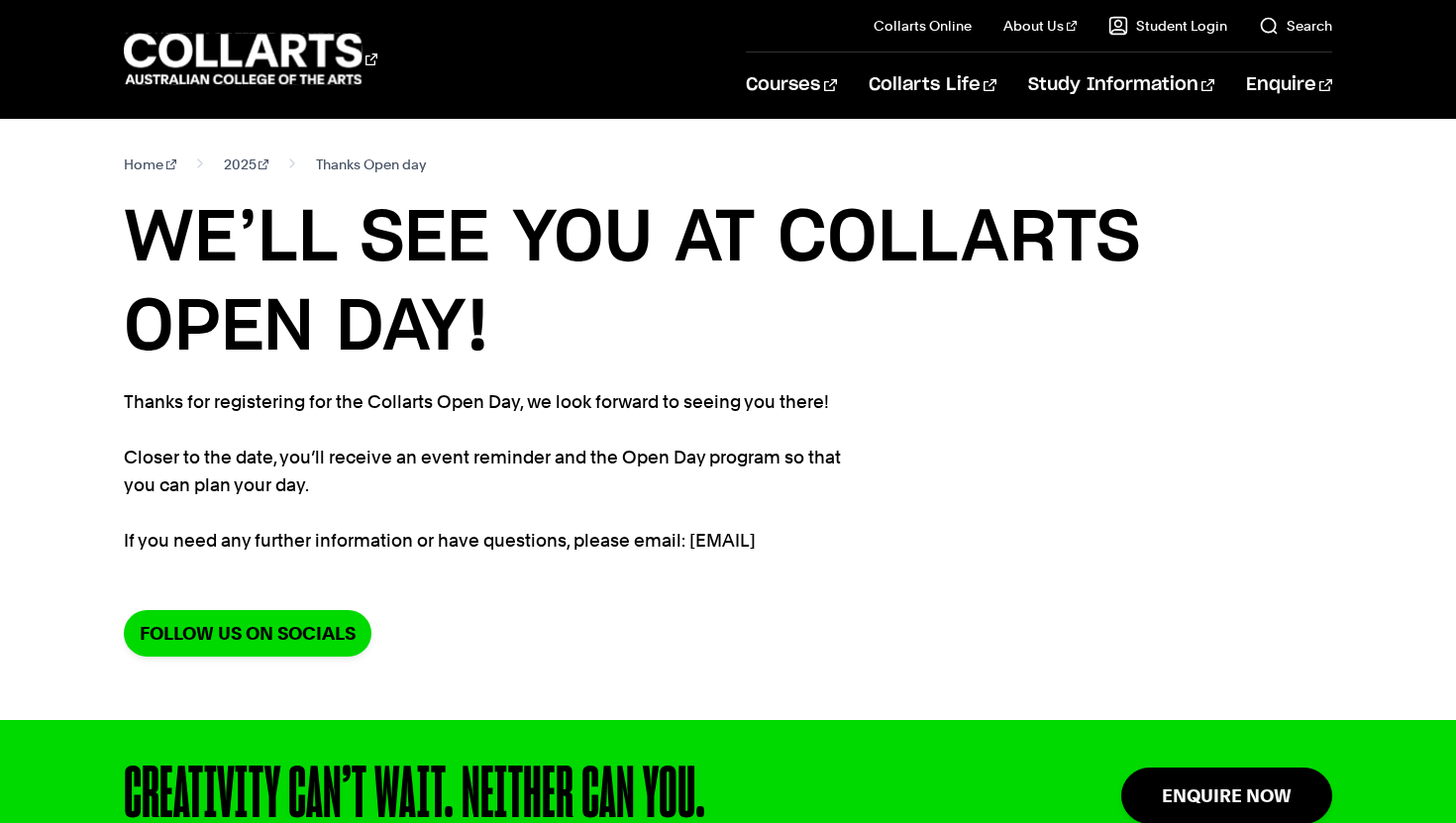 scroll, scrollTop: 0, scrollLeft: 0, axis: both 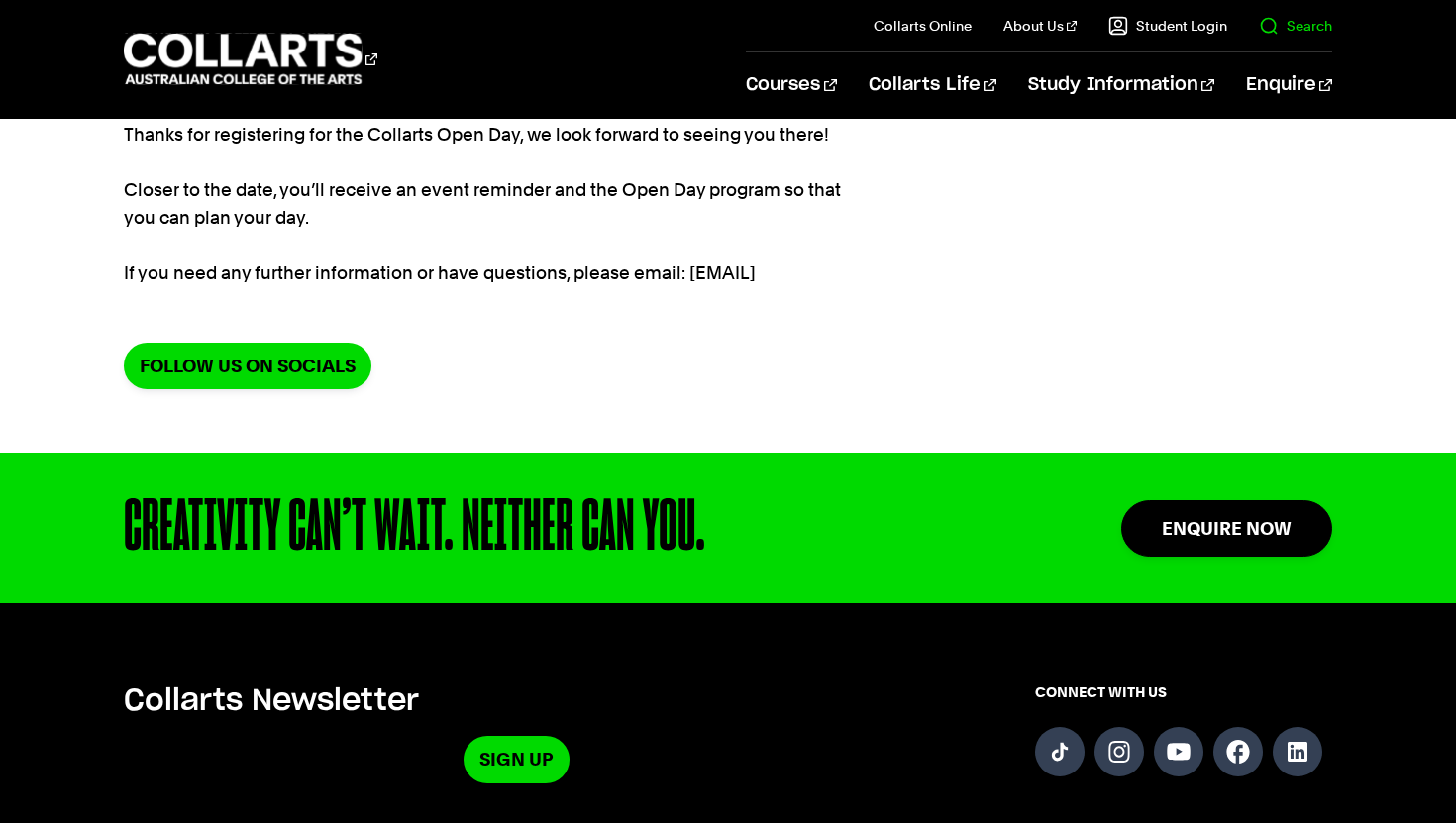 click on "Search" at bounding box center (1296, 26) 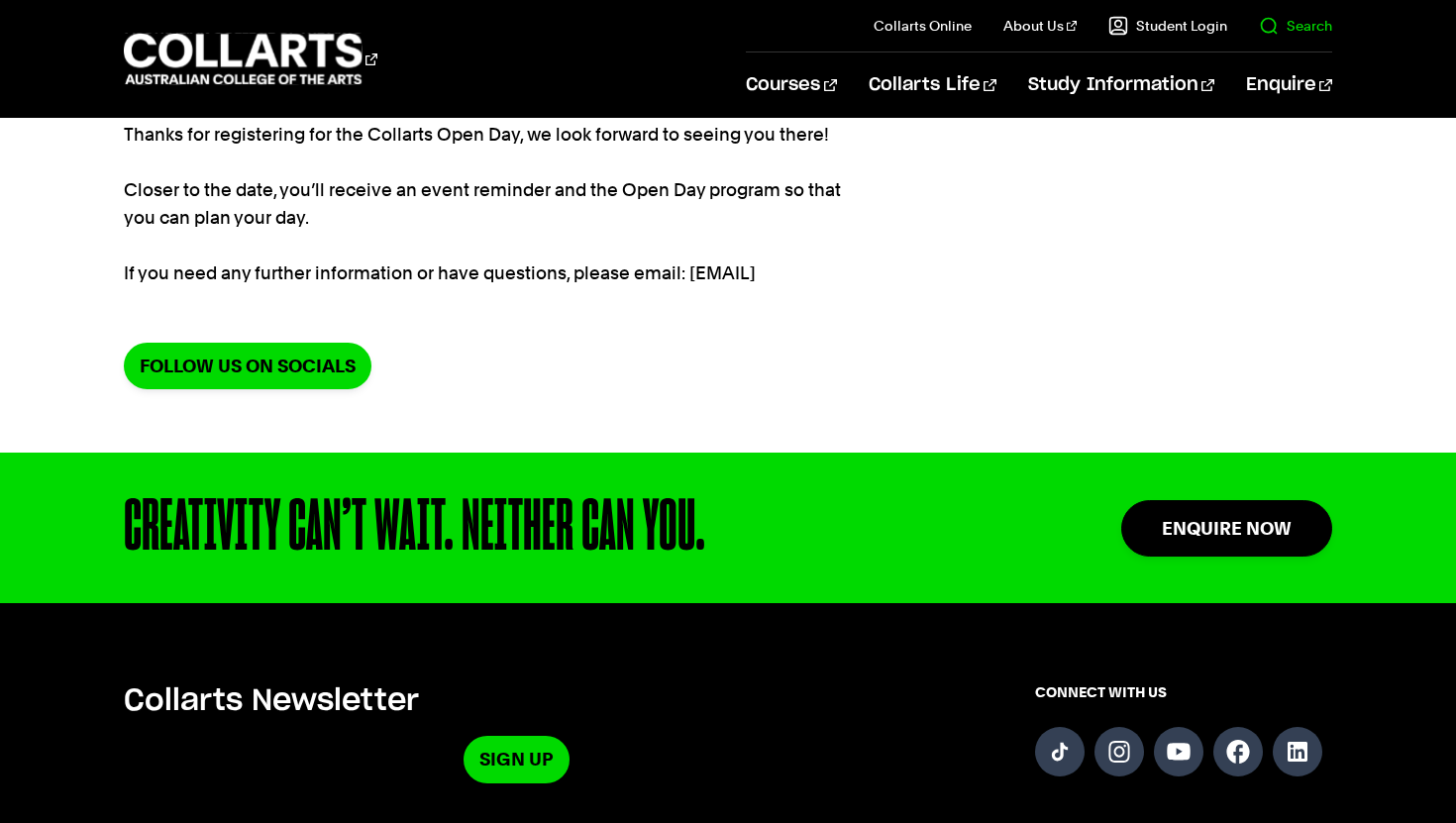 scroll, scrollTop: 0, scrollLeft: 0, axis: both 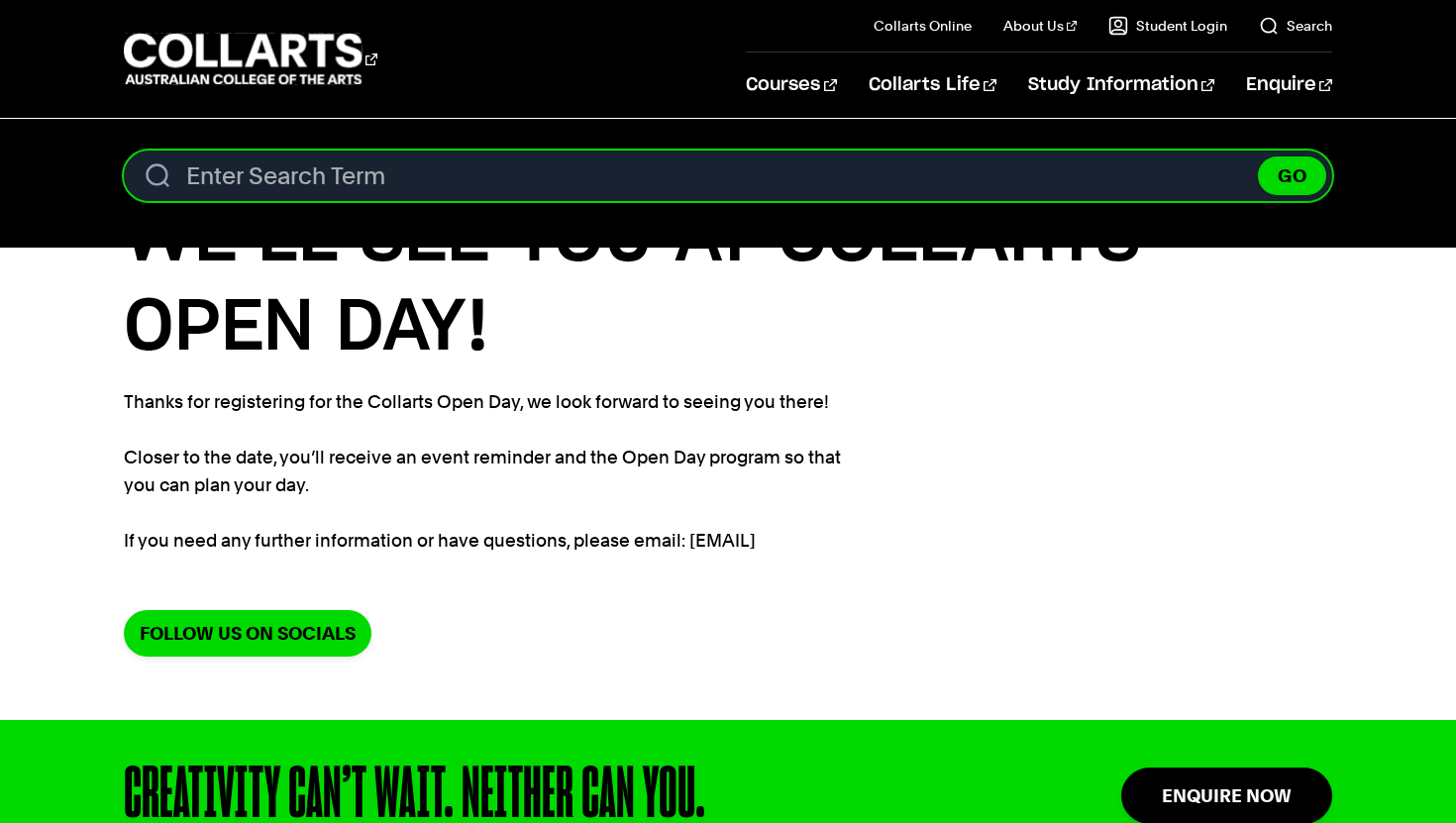 click on "Search content" at bounding box center [728, 175] 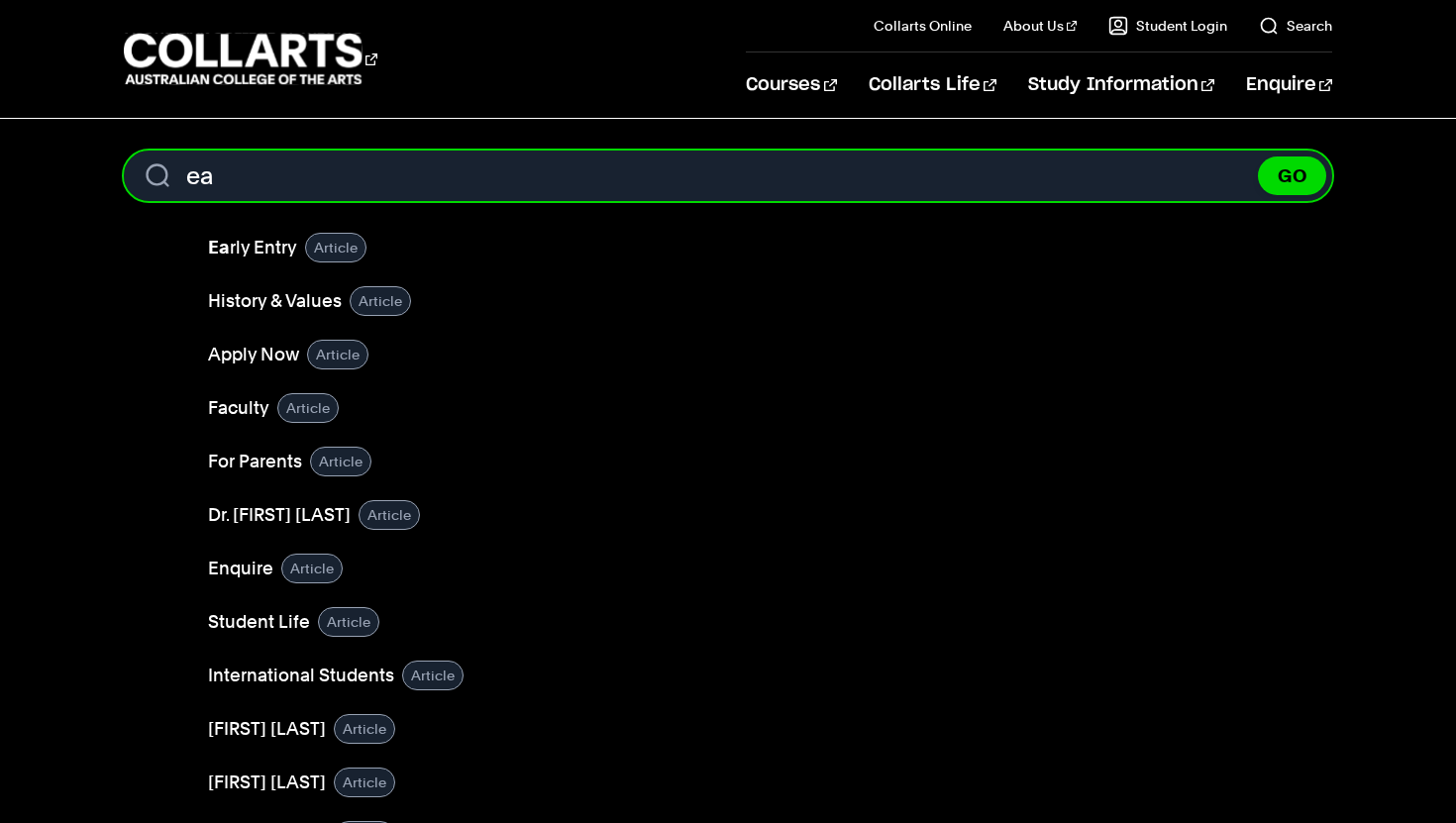 type on "ea" 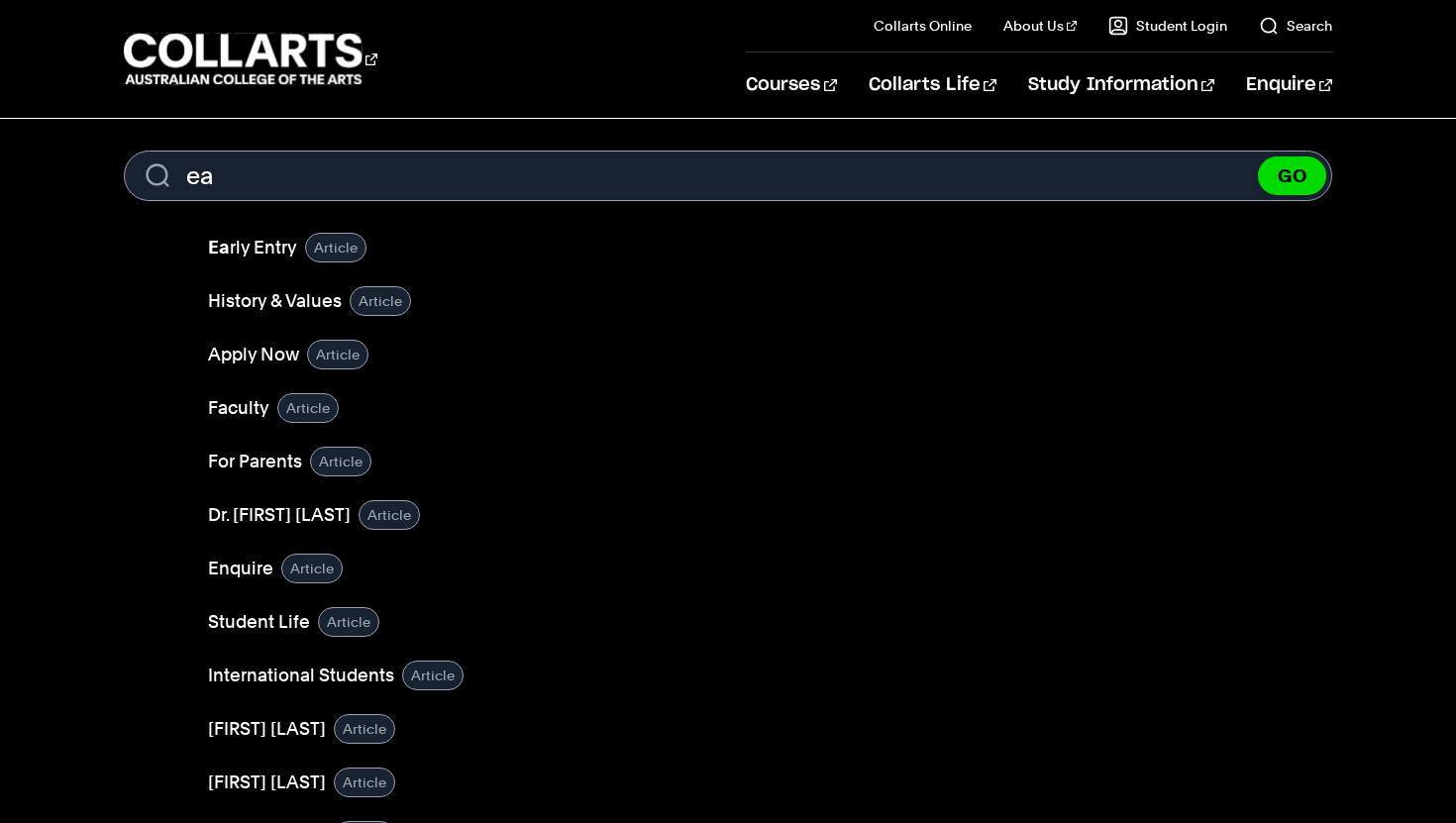 click on "Ea rly Entry Article" at bounding box center (768, 248) 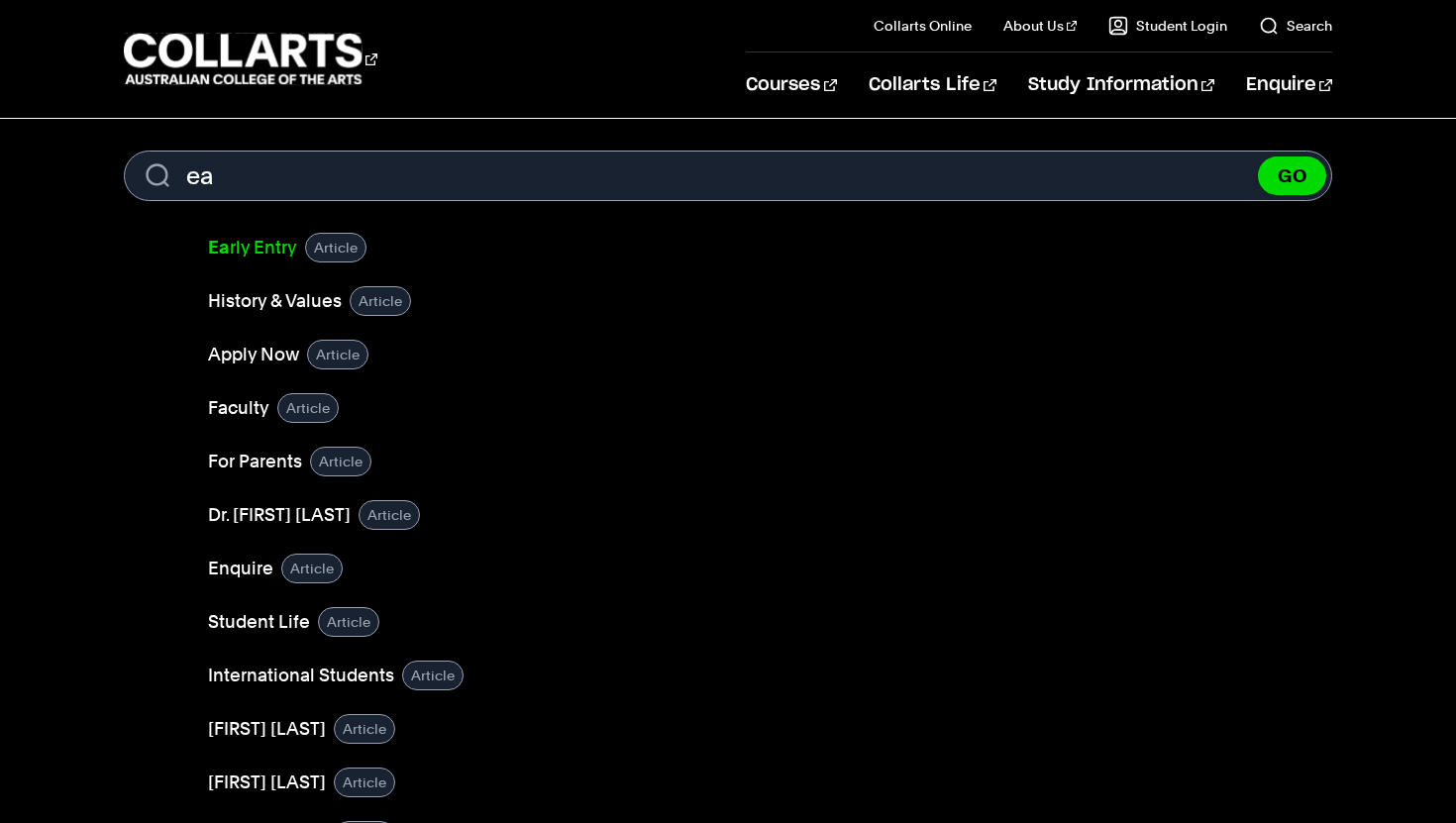 click on "Ea rly Entry" at bounding box center (253, 248) 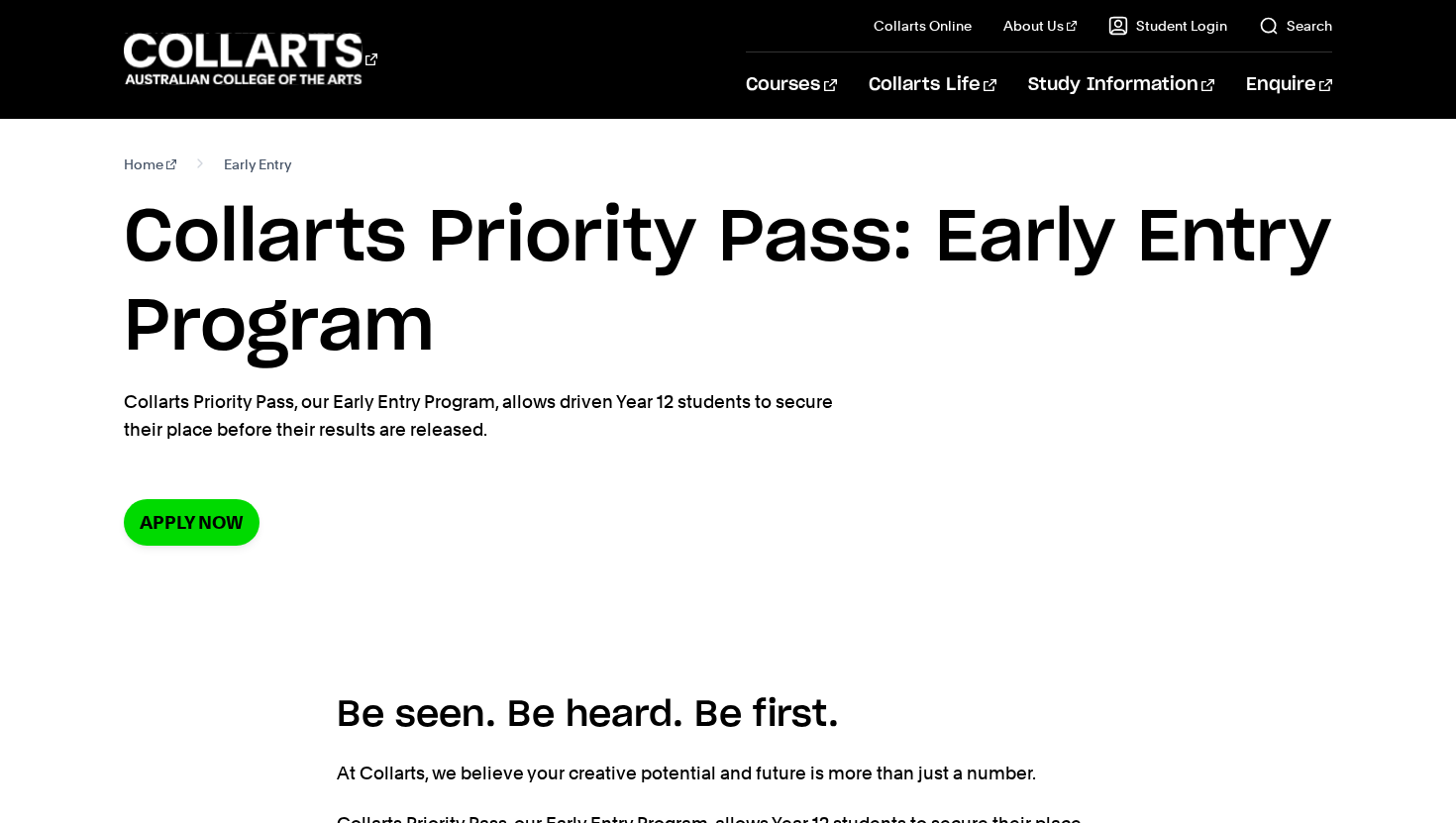 scroll, scrollTop: 0, scrollLeft: 0, axis: both 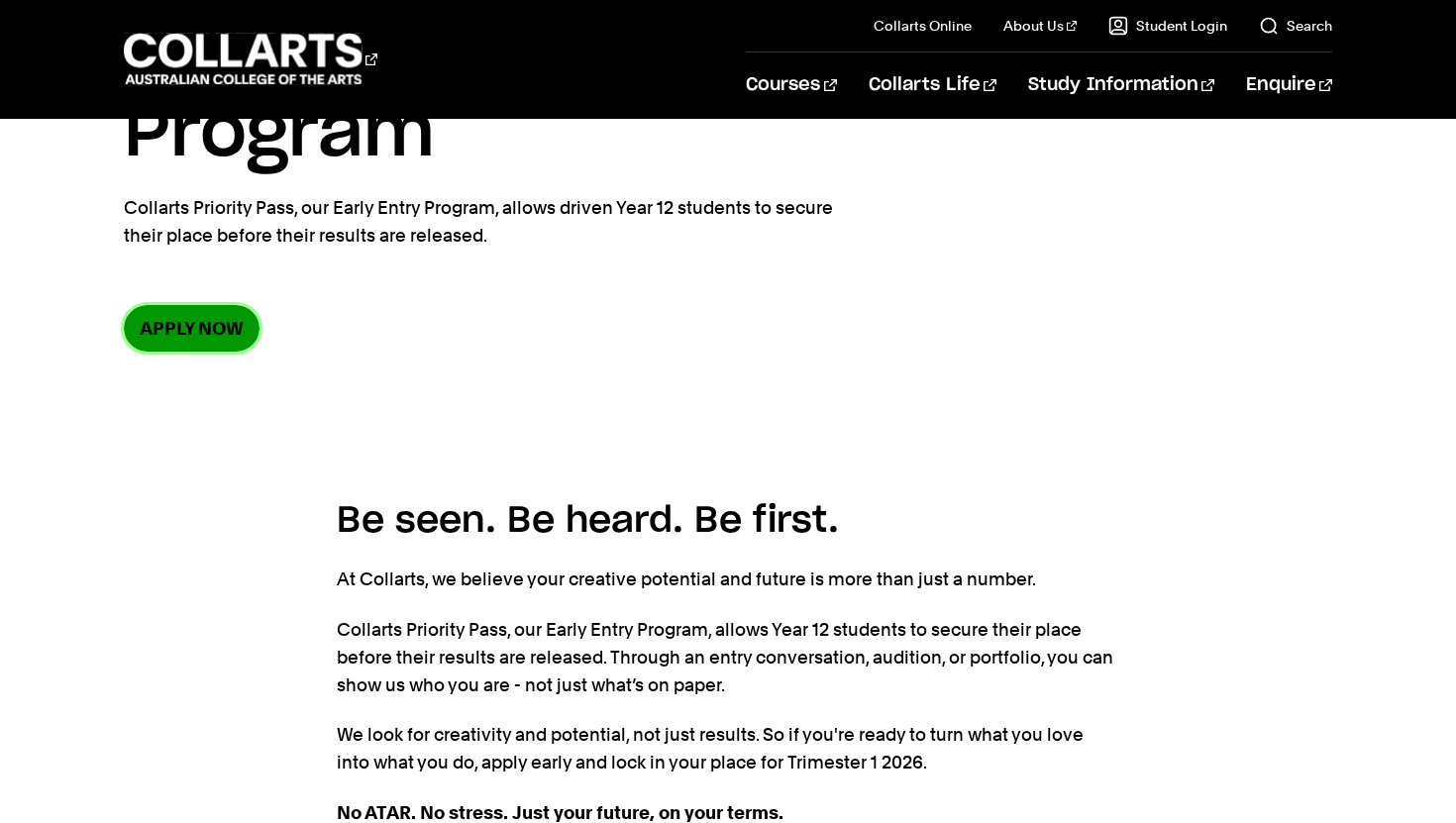 click on "Apply now" at bounding box center (191, 328) 